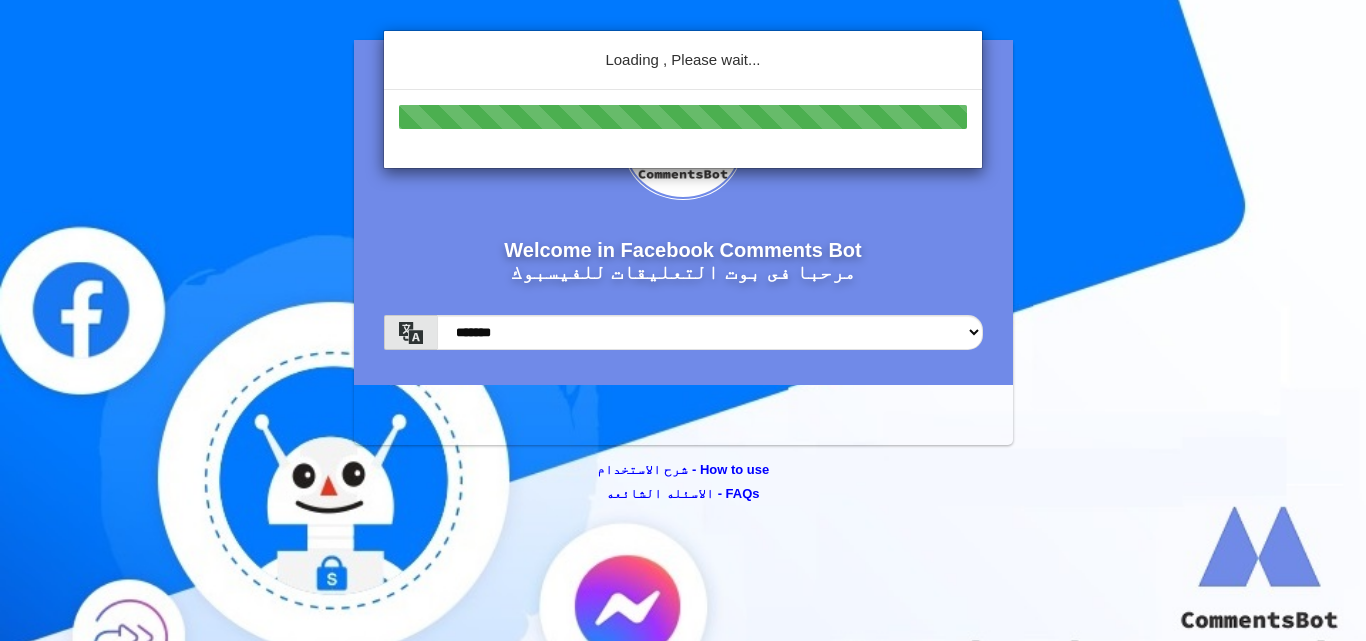 scroll, scrollTop: 0, scrollLeft: 0, axis: both 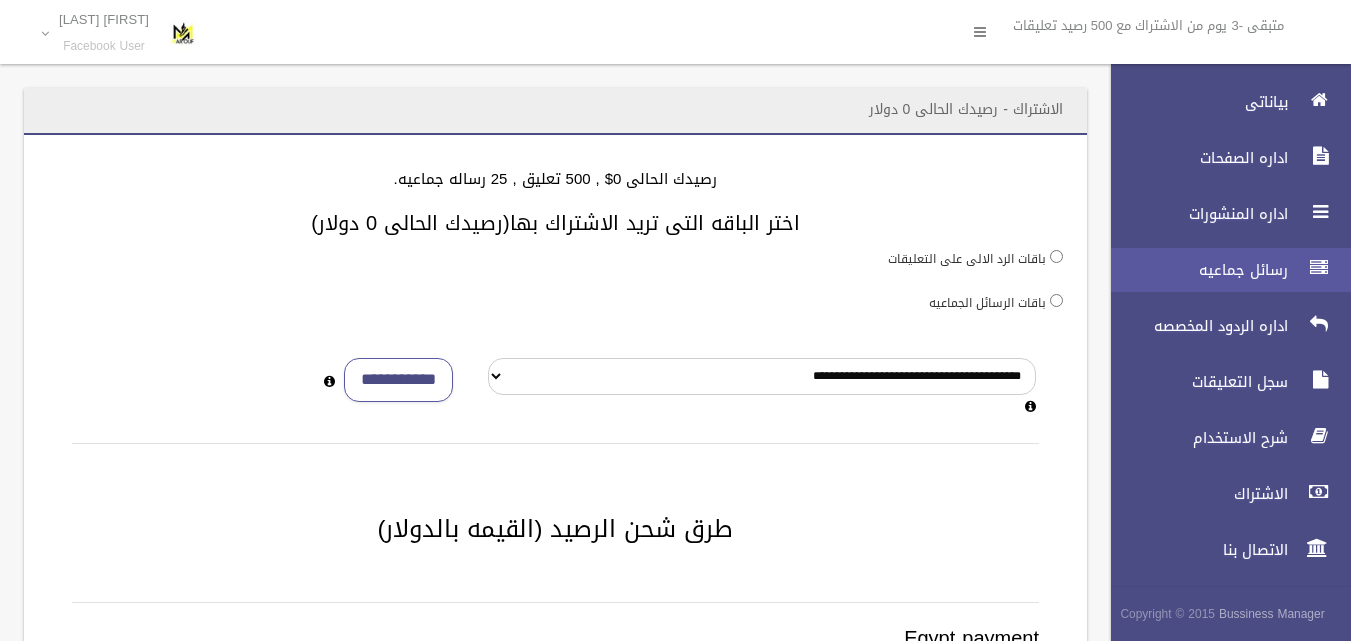 click at bounding box center (1319, 268) 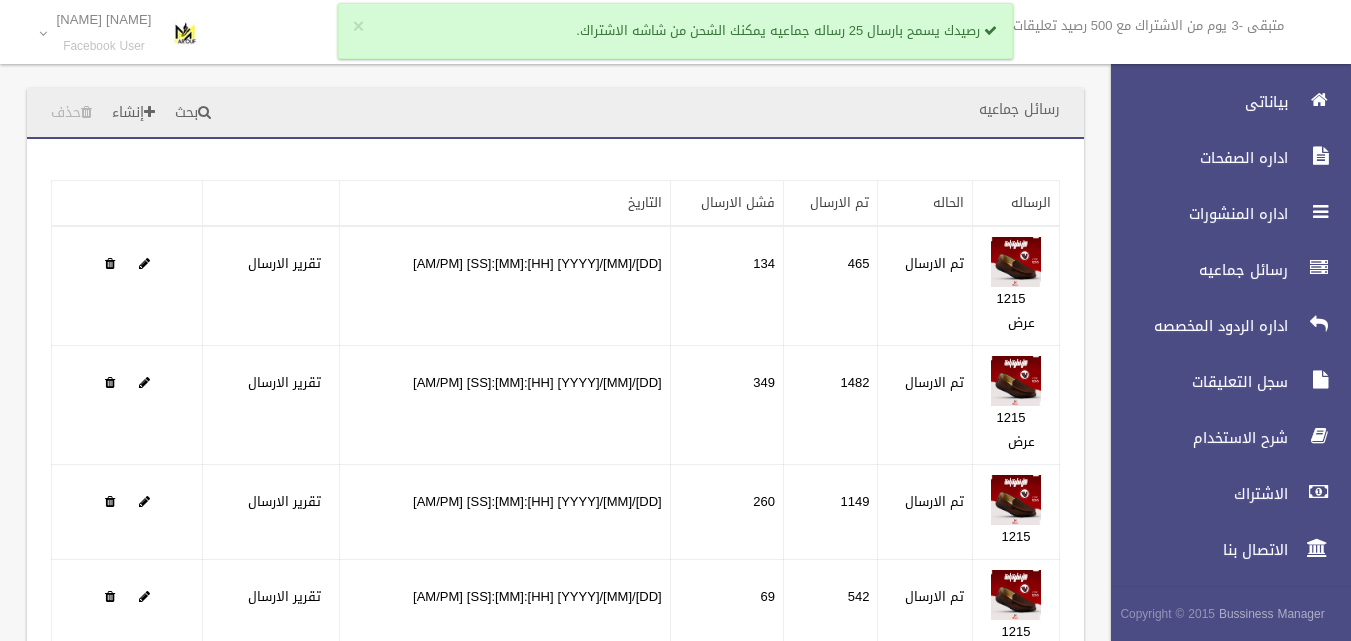scroll, scrollTop: 0, scrollLeft: 0, axis: both 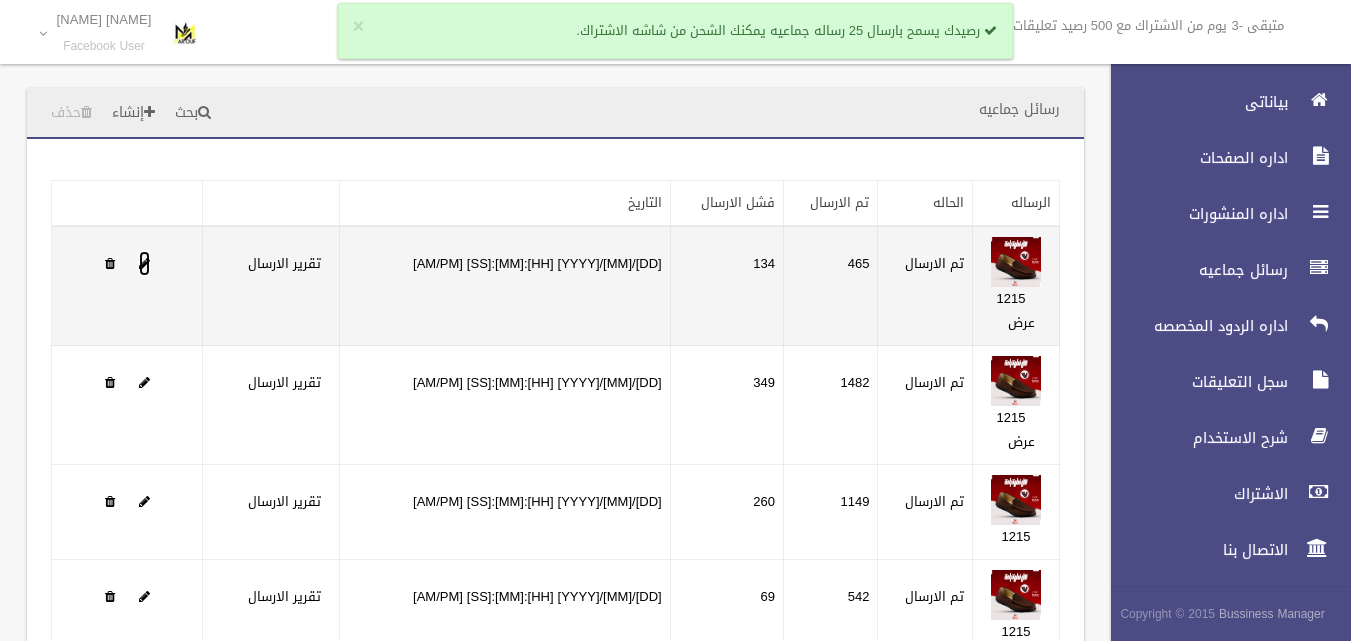 click at bounding box center [144, 263] 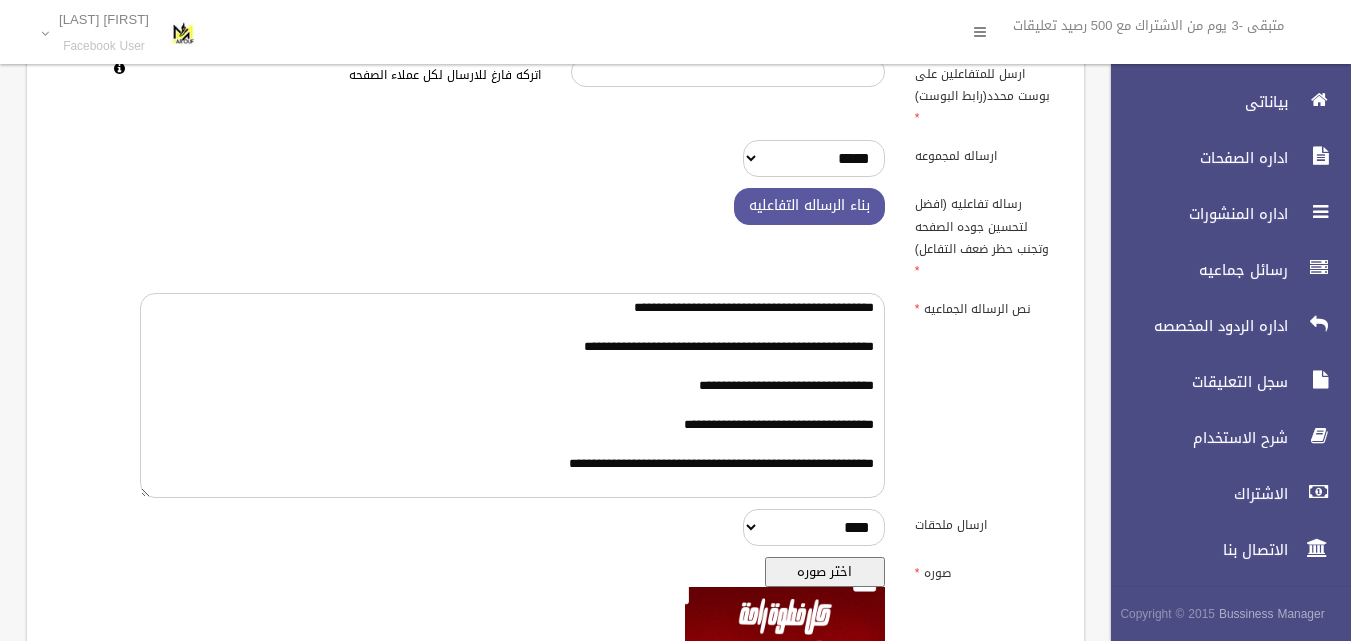 scroll, scrollTop: 200, scrollLeft: 0, axis: vertical 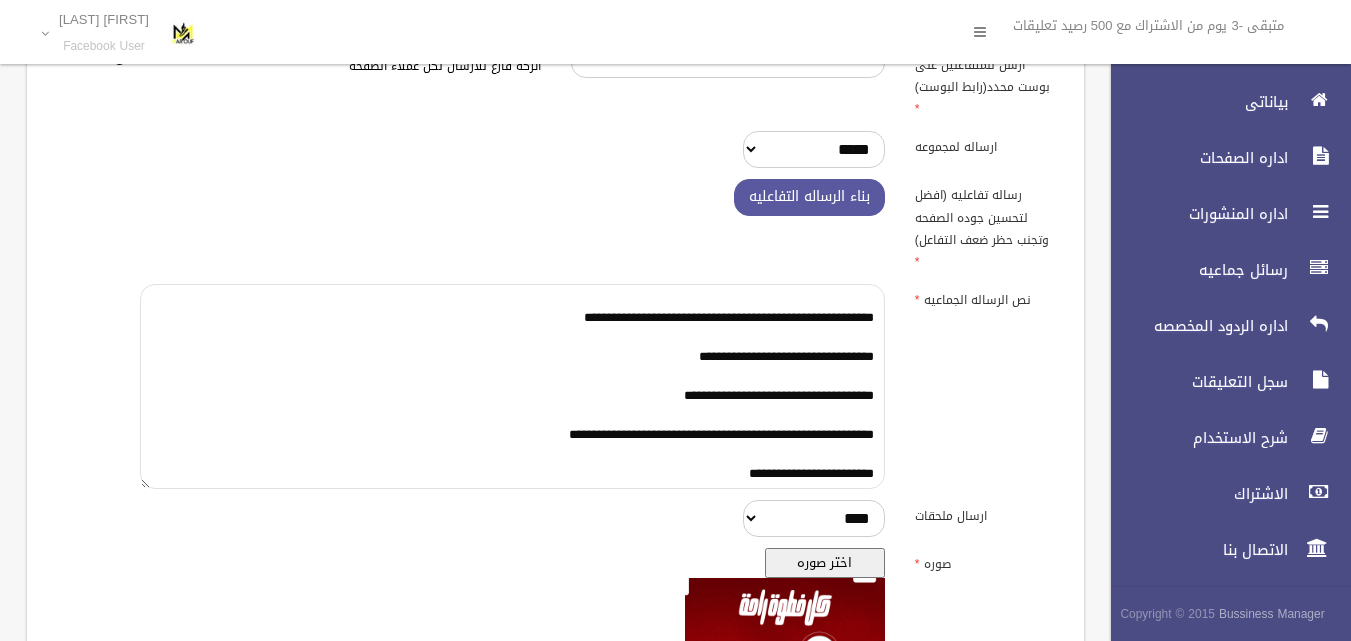 drag, startPoint x: 875, startPoint y: 278, endPoint x: 565, endPoint y: 457, distance: 357.96786 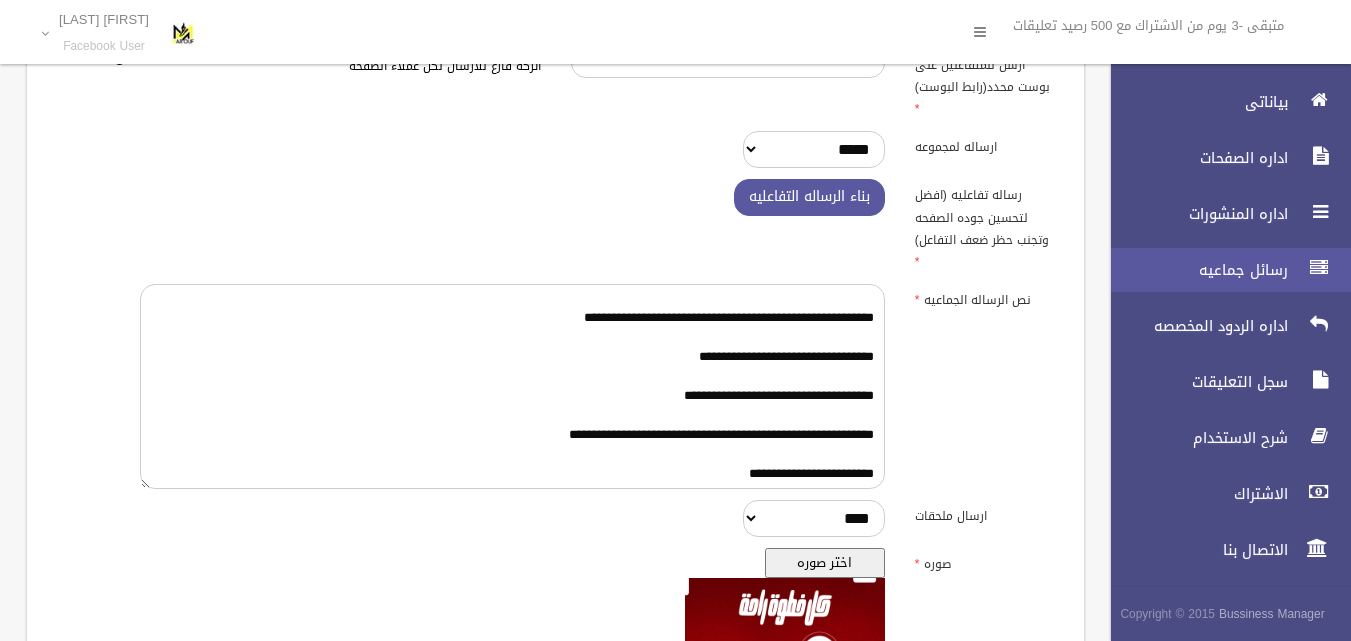 click on "رسائل جماعيه" at bounding box center [1222, 270] 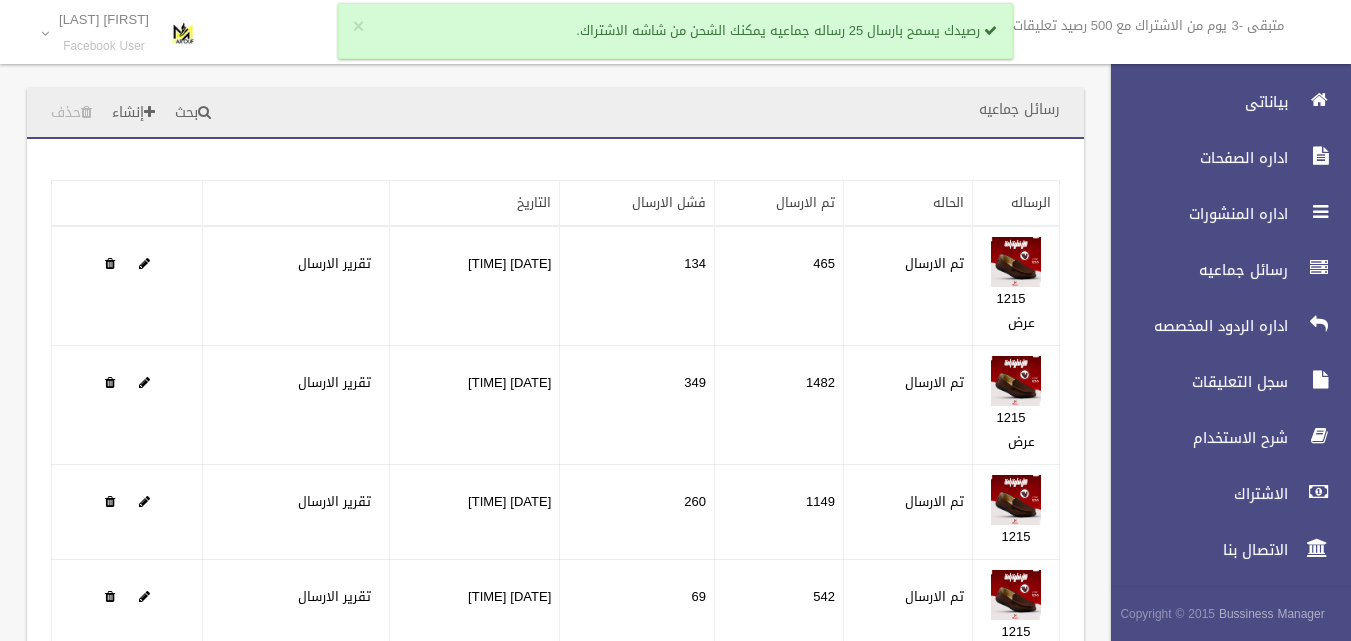 scroll, scrollTop: 0, scrollLeft: 0, axis: both 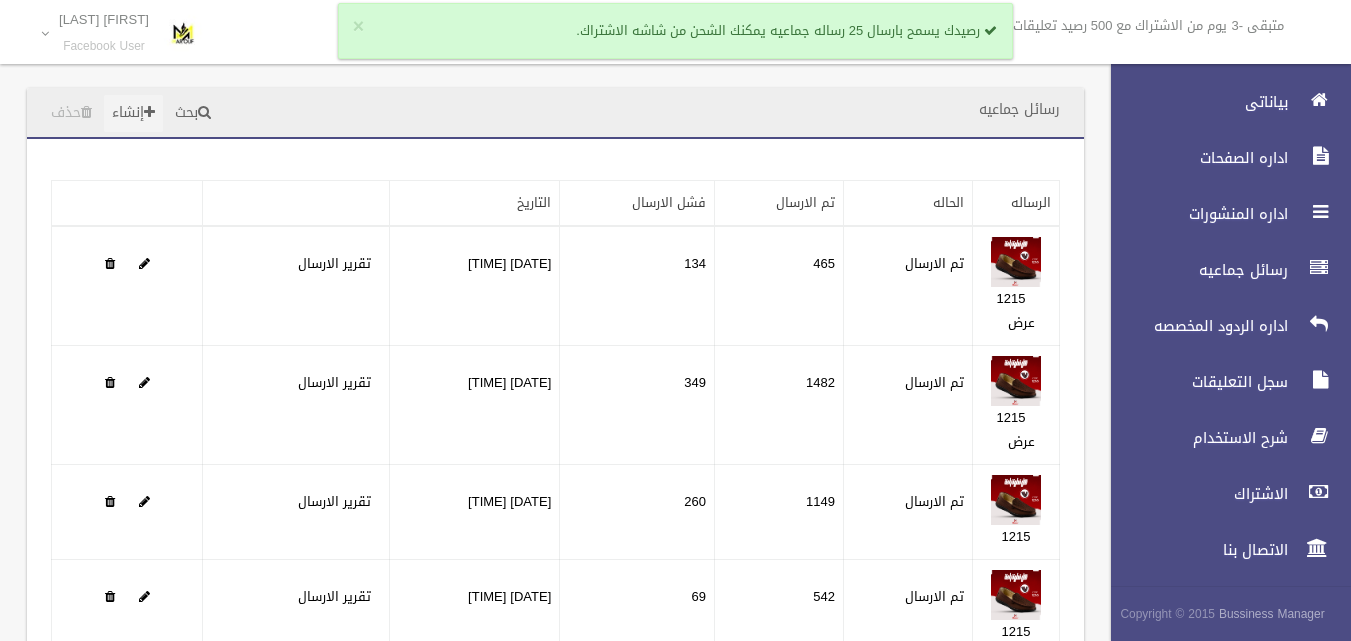 click at bounding box center [149, 112] 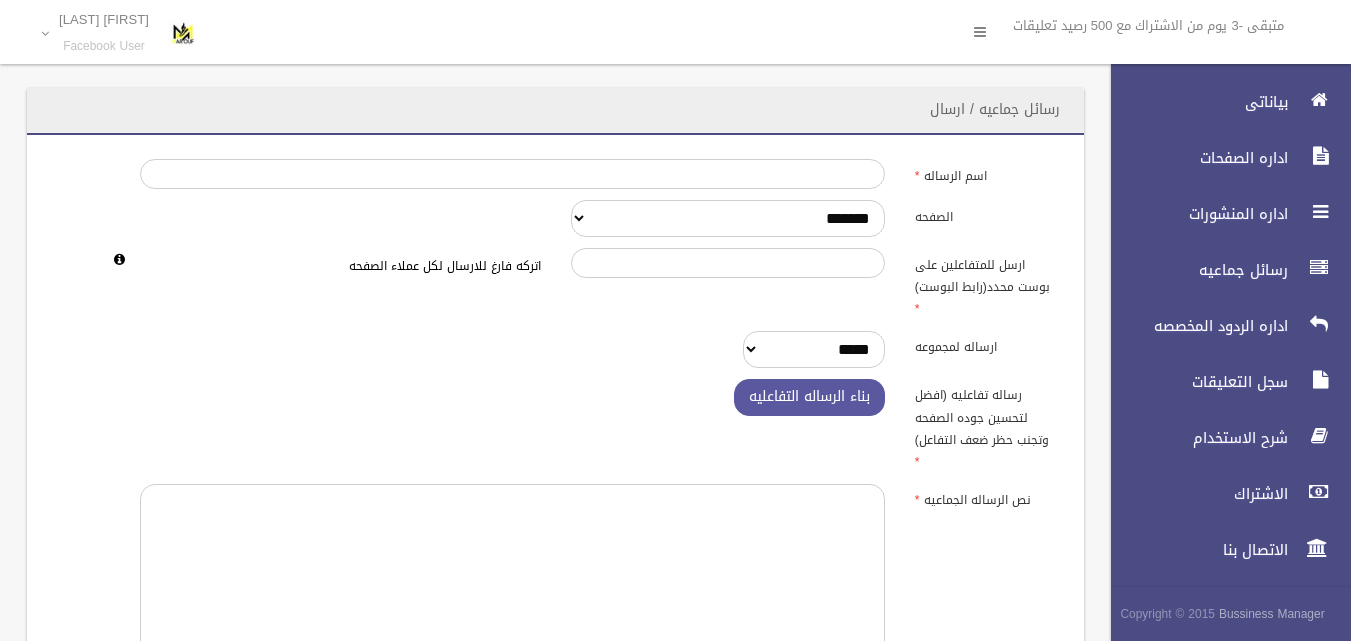 scroll, scrollTop: 0, scrollLeft: 0, axis: both 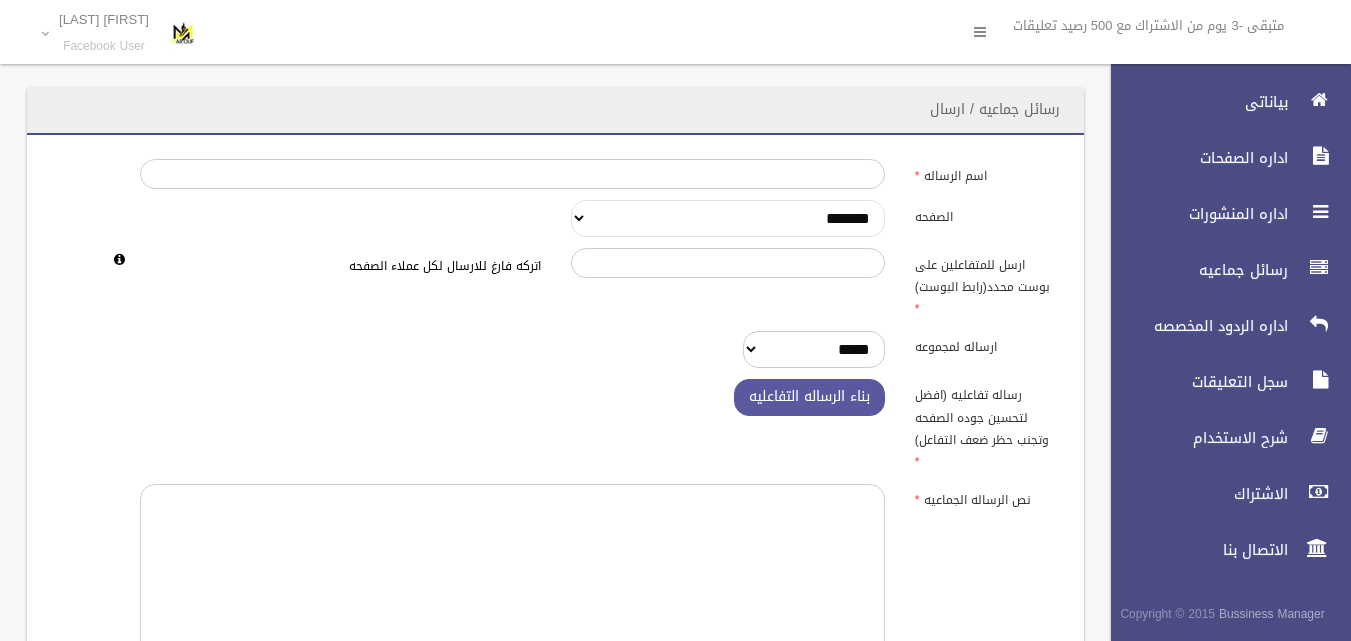 click on "**********" at bounding box center (728, 218) 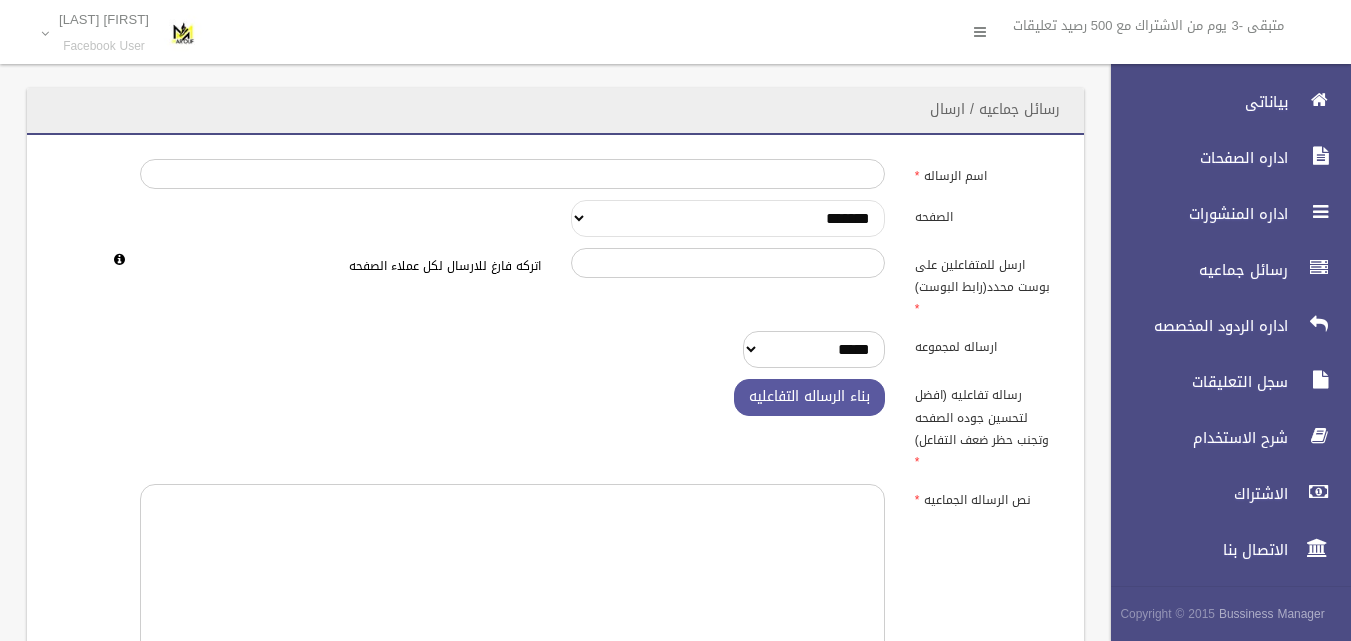 select on "******" 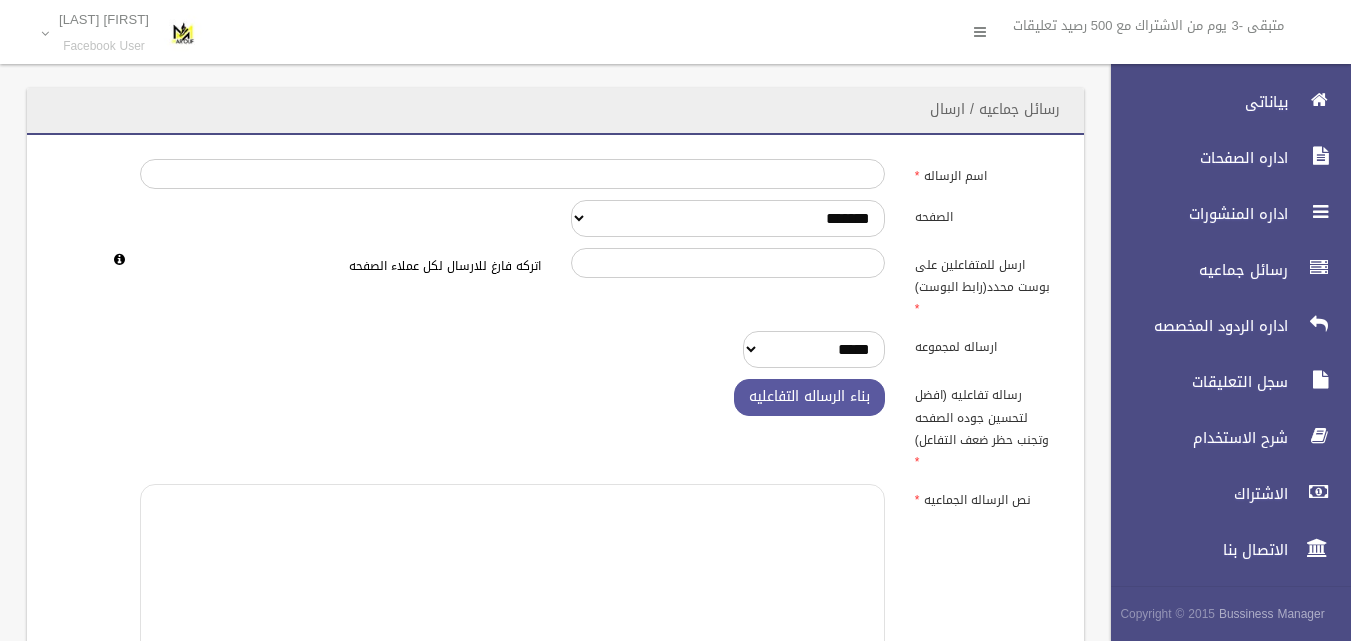 click at bounding box center [512, 586] 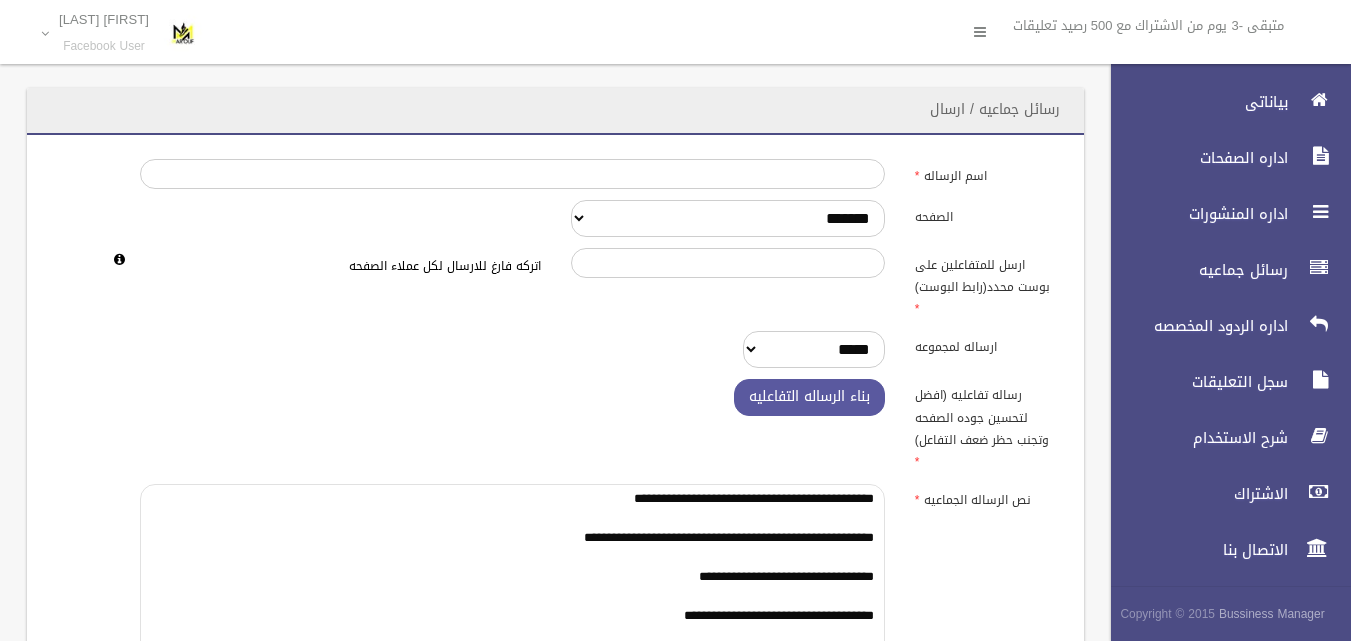 scroll, scrollTop: 25, scrollLeft: 0, axis: vertical 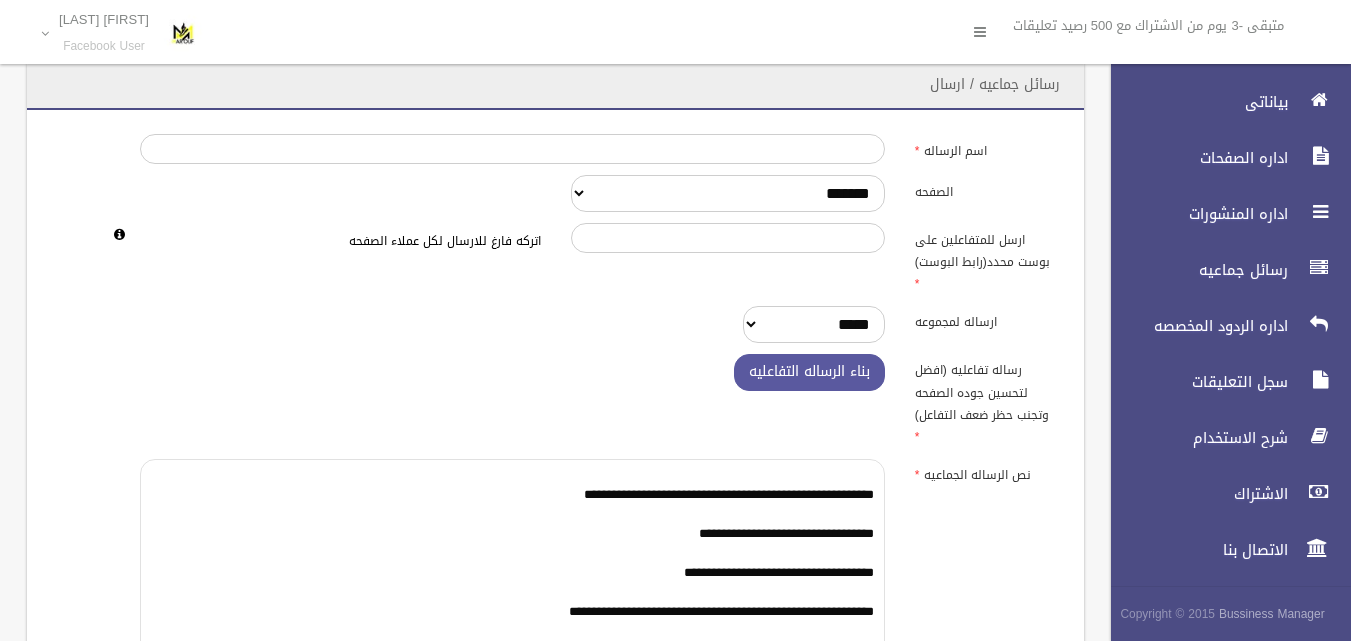 type on "**********" 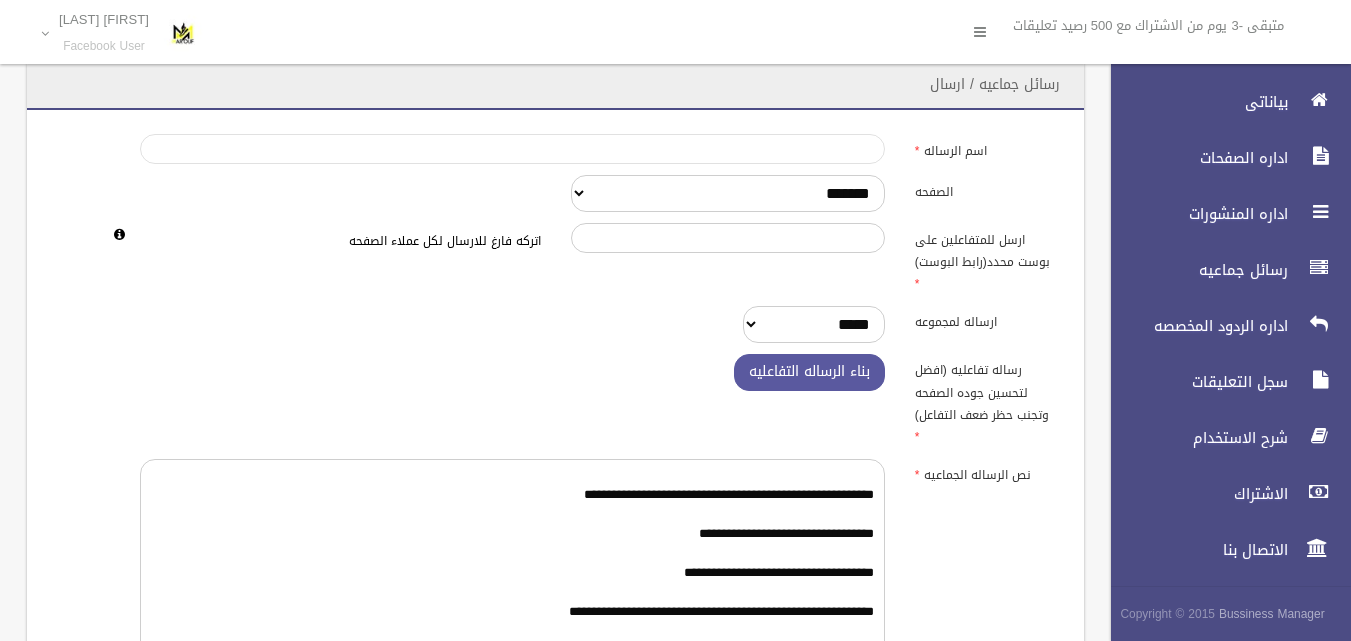 click on "اسم الرساله" at bounding box center (512, 149) 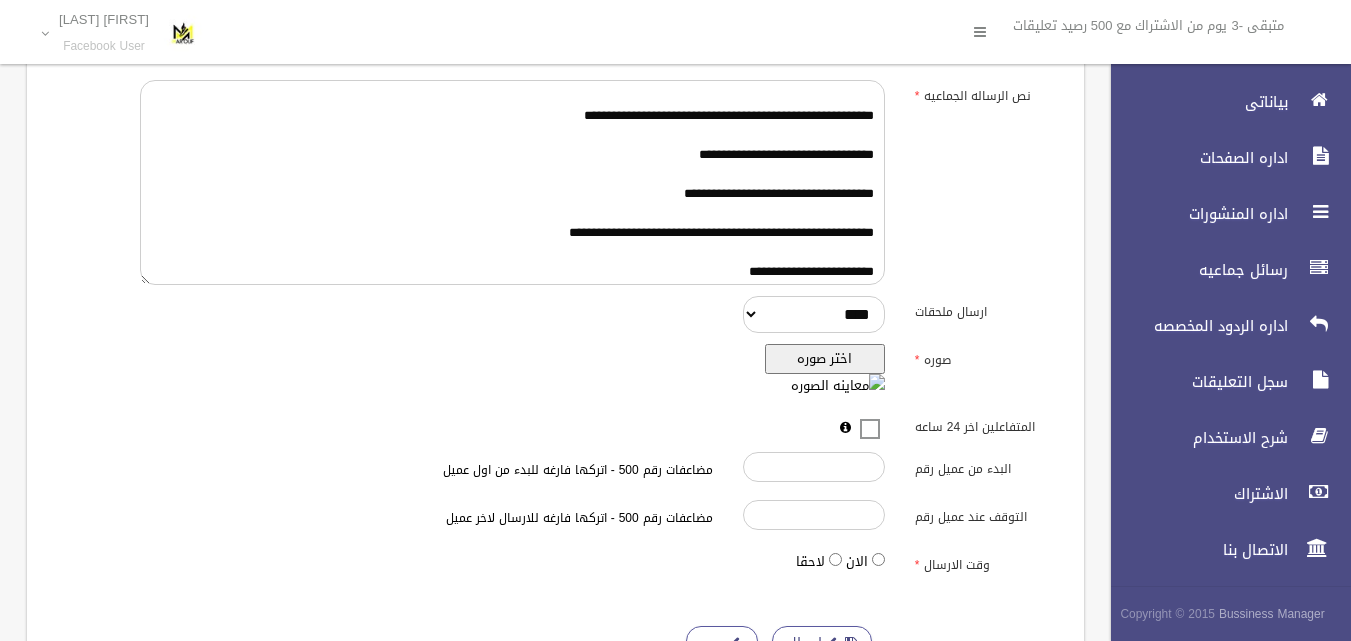 scroll, scrollTop: 475, scrollLeft: 0, axis: vertical 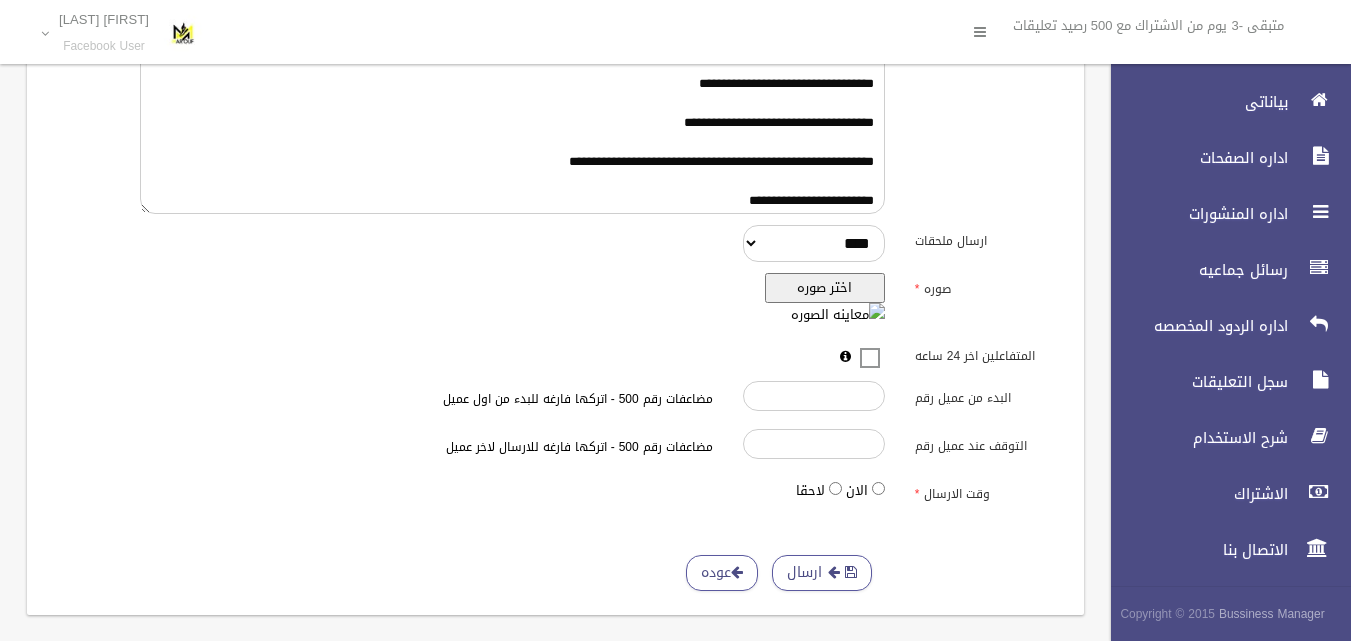 click on "اختر صوره" at bounding box center (825, 288) 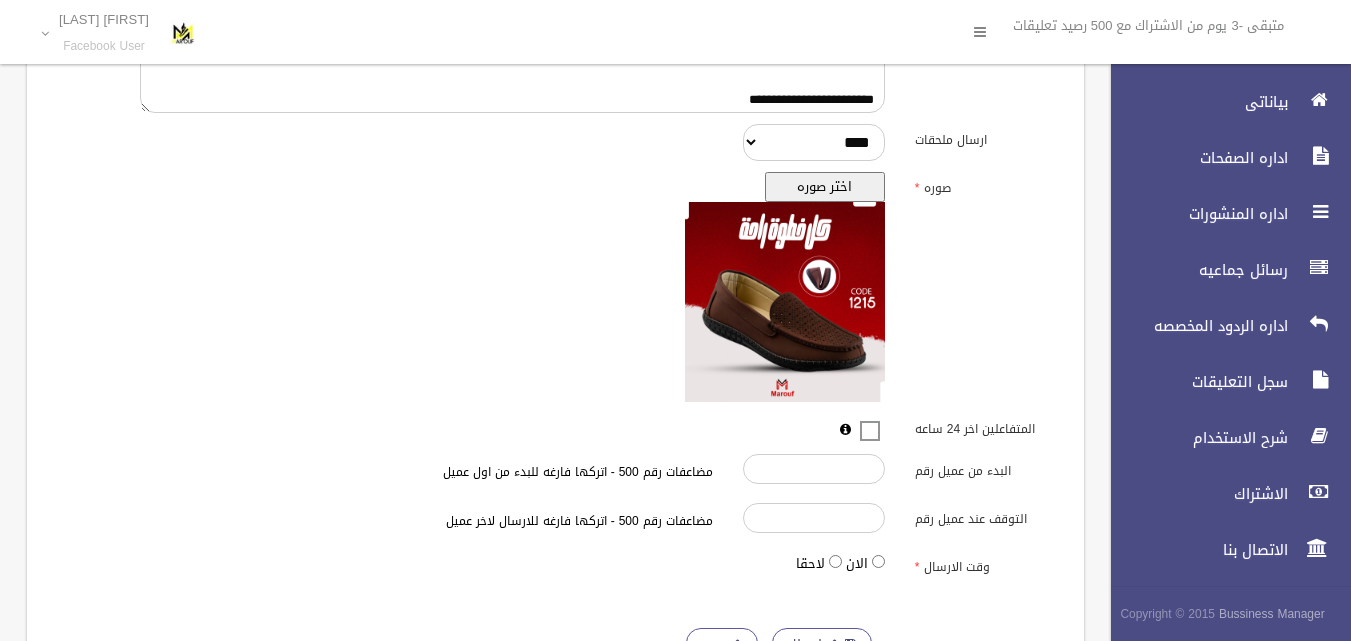 scroll, scrollTop: 650, scrollLeft: 0, axis: vertical 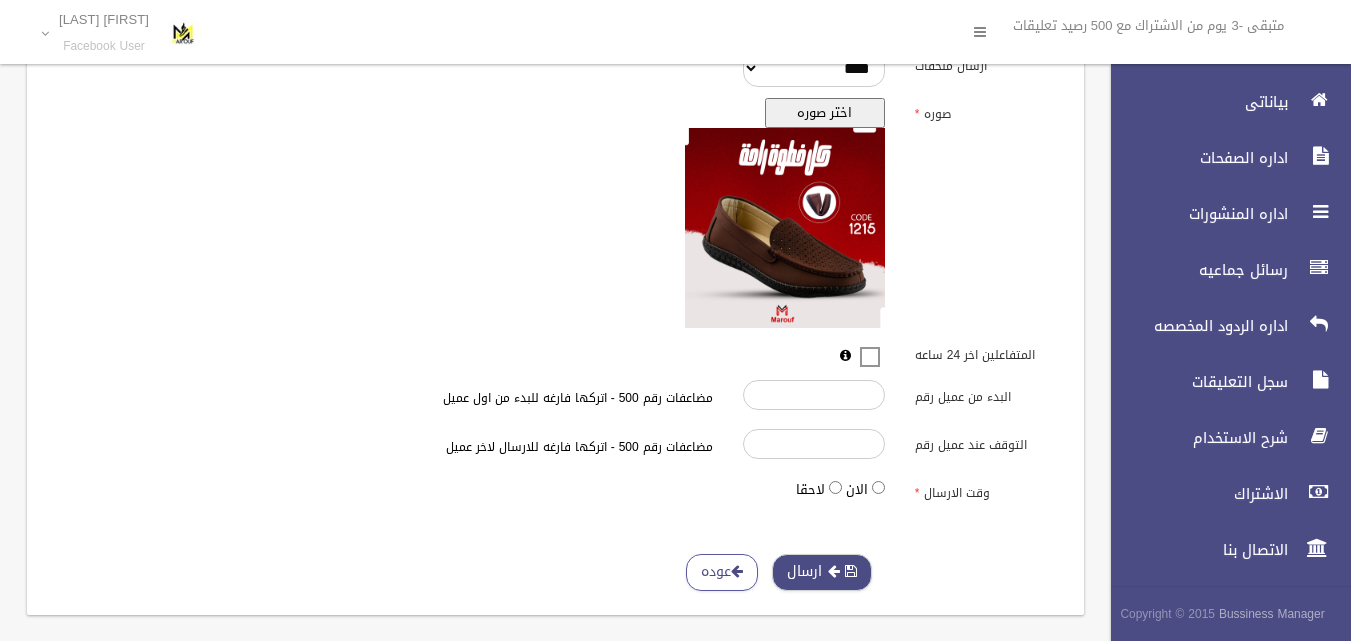 click on "ارسال" at bounding box center (822, 572) 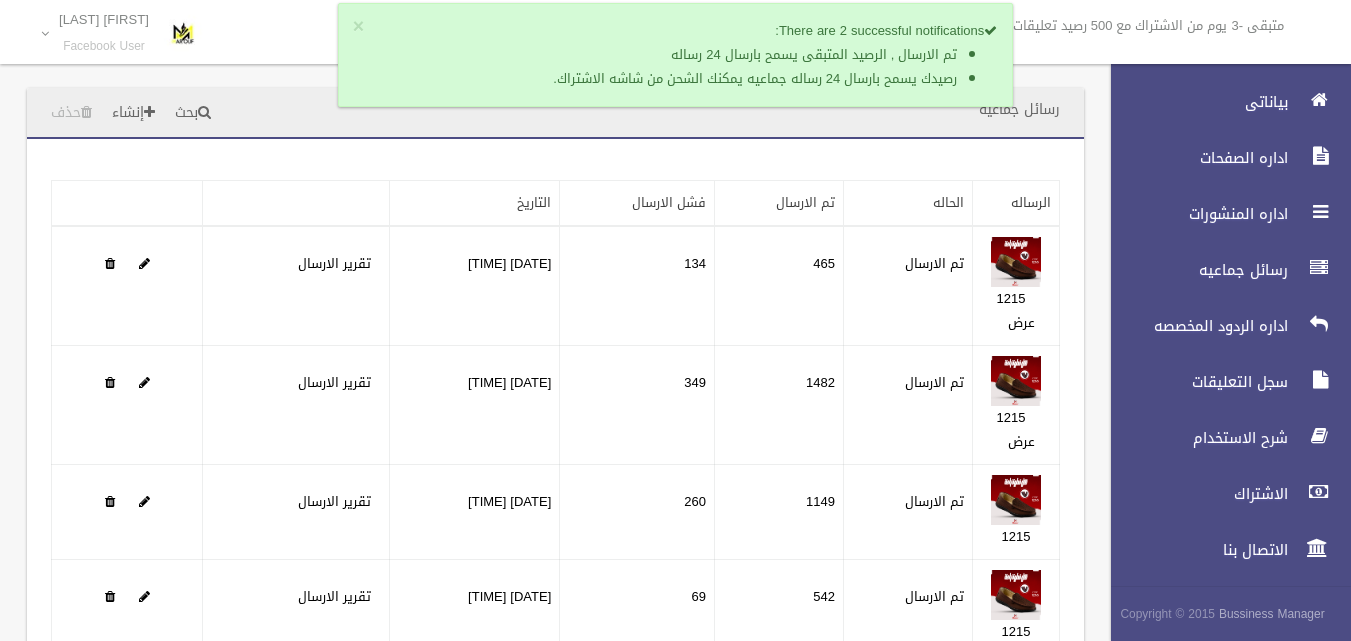 scroll, scrollTop: 0, scrollLeft: 0, axis: both 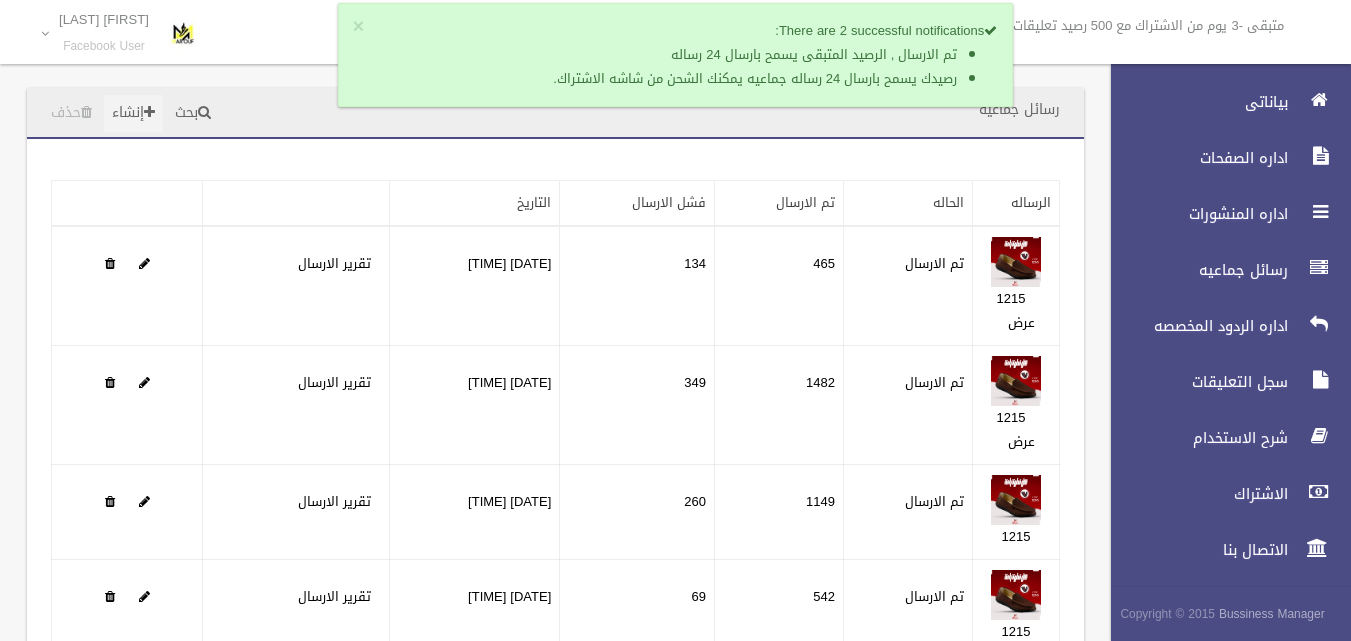 click on "إنشاء" at bounding box center [133, 113] 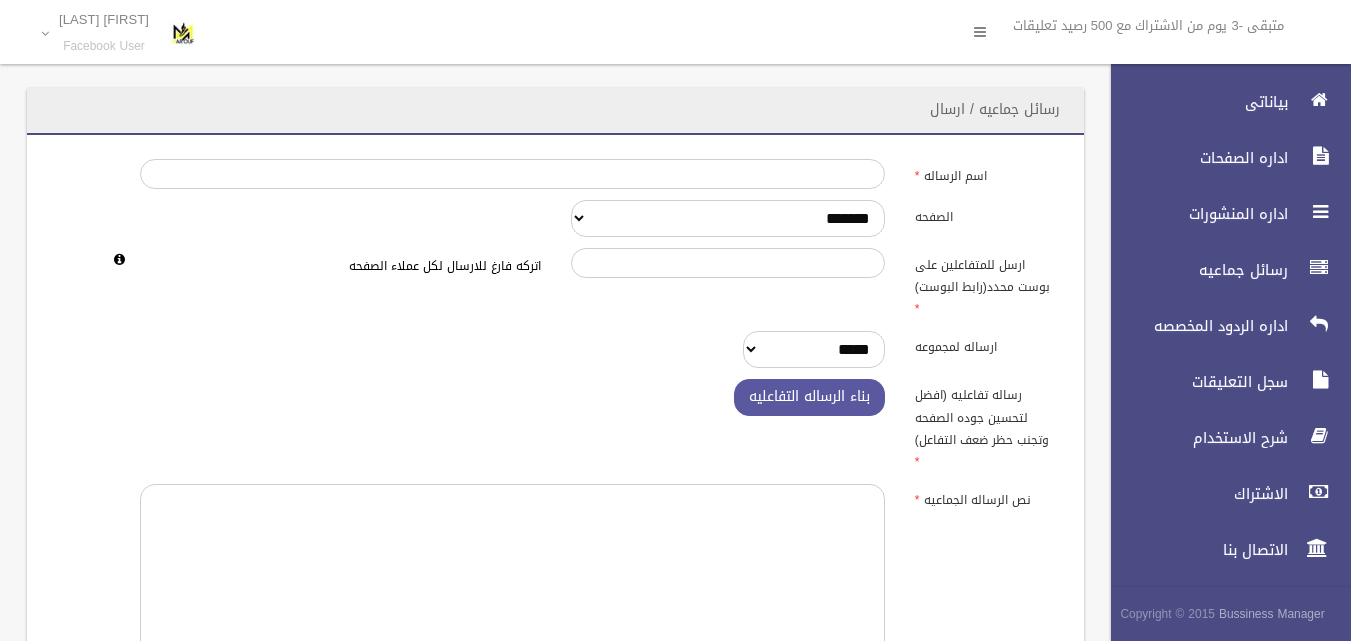 scroll, scrollTop: 0, scrollLeft: 0, axis: both 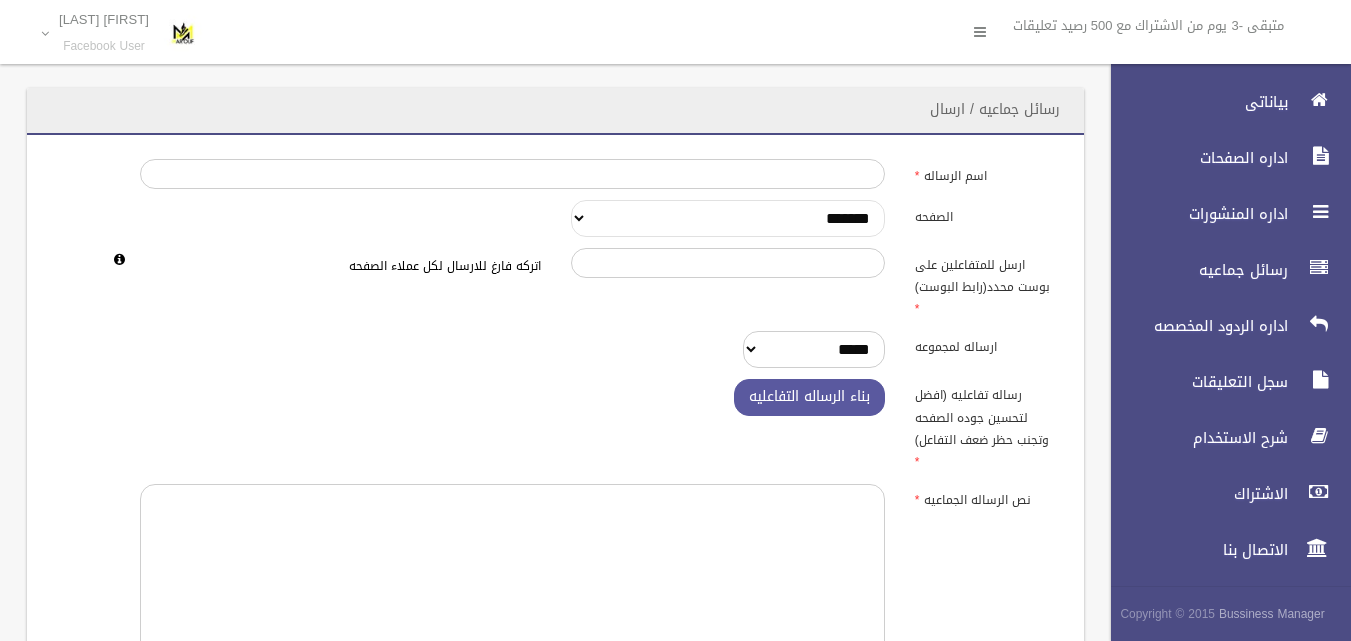 click on "**********" at bounding box center (728, 218) 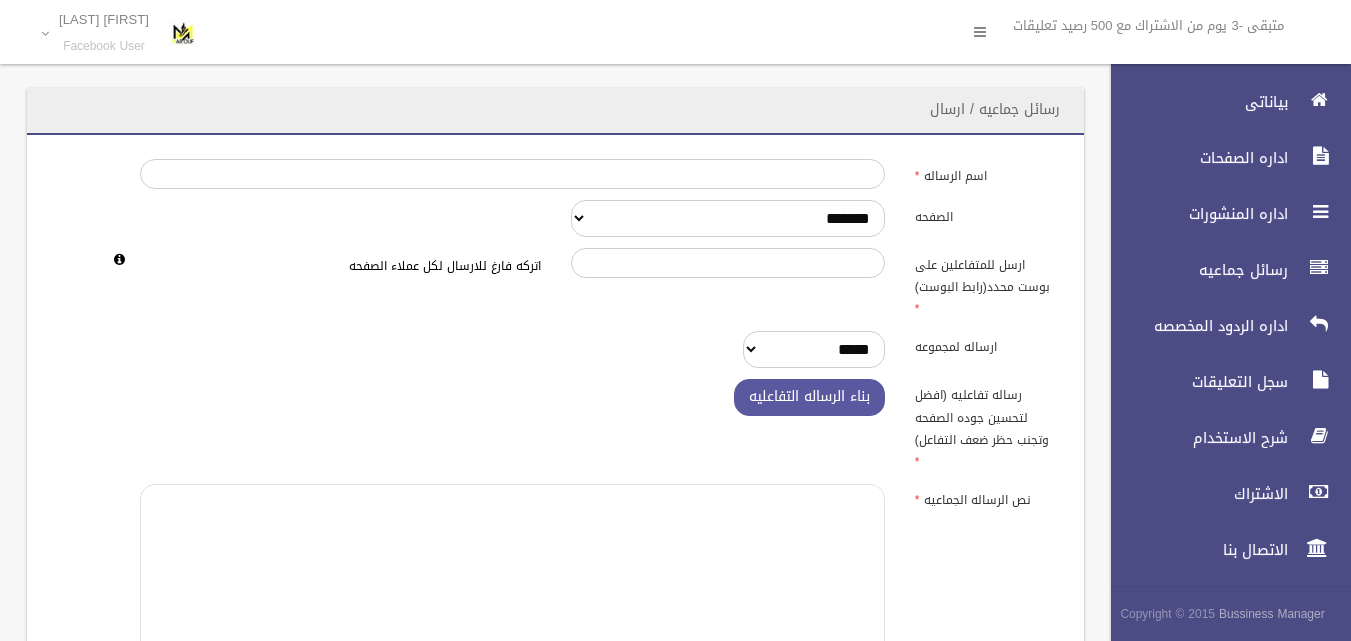 click at bounding box center (512, 586) 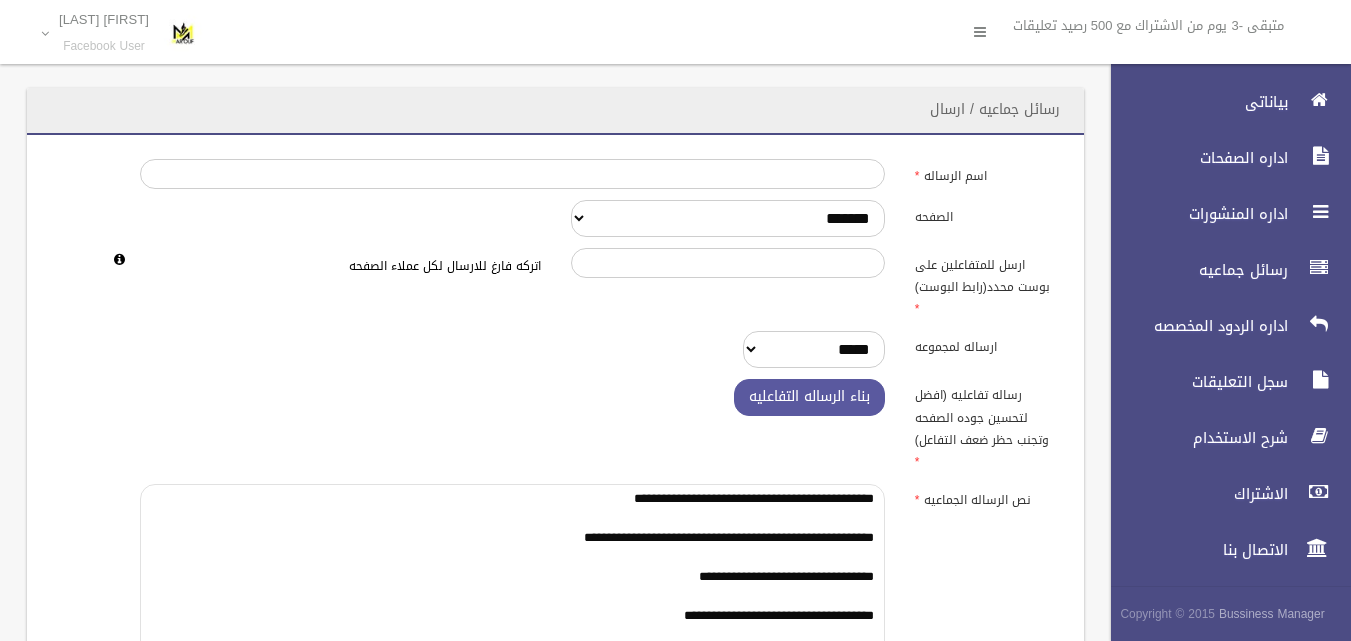 scroll, scrollTop: 18, scrollLeft: 0, axis: vertical 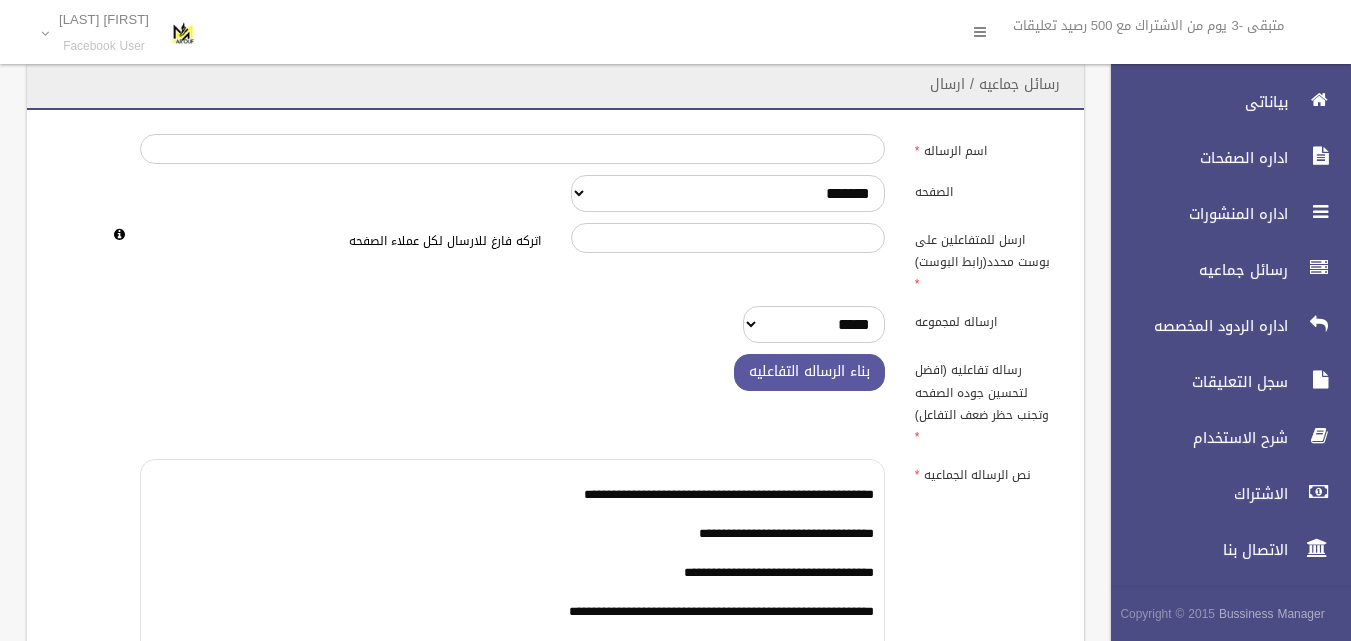 type on "**********" 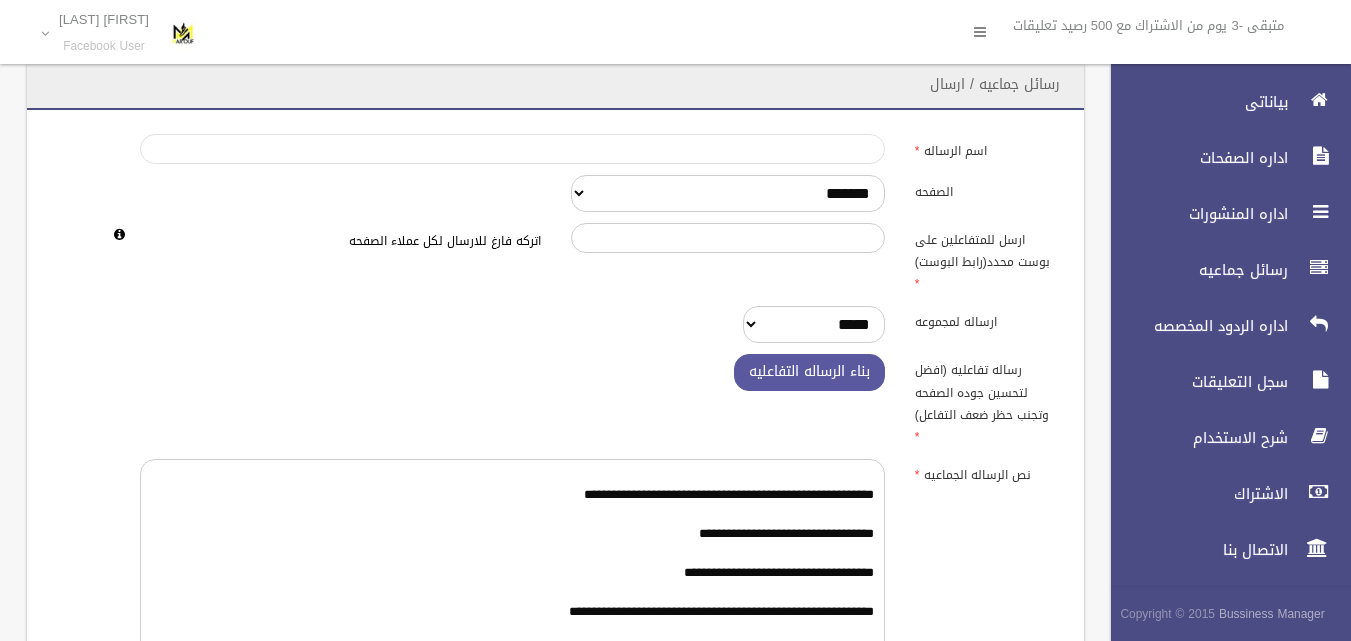 click on "اسم الرساله" at bounding box center (512, 149) 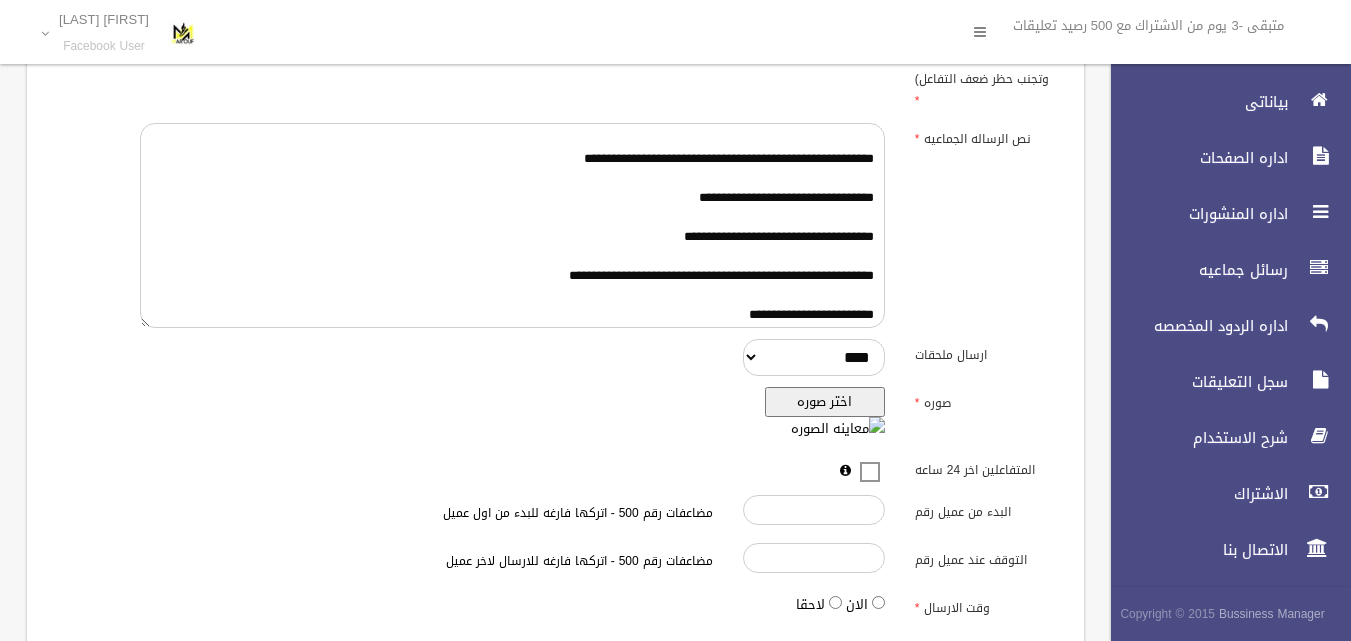 scroll, scrollTop: 475, scrollLeft: 0, axis: vertical 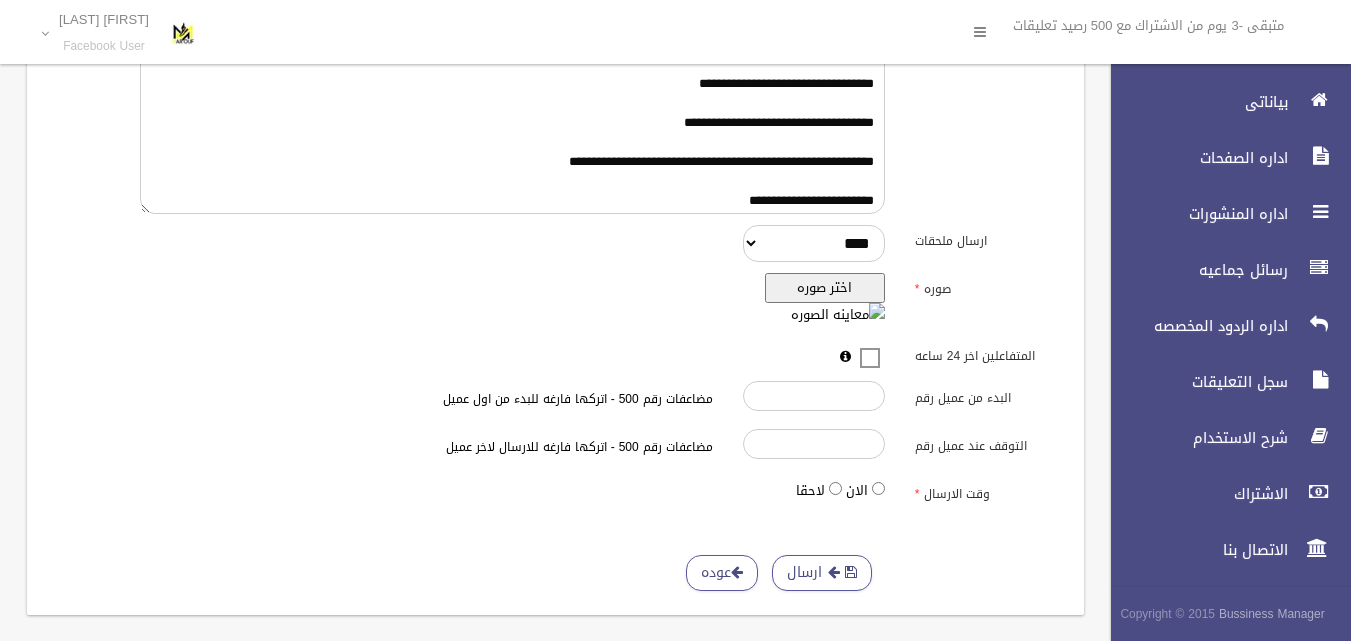 click on "اختر صوره" at bounding box center [825, 288] 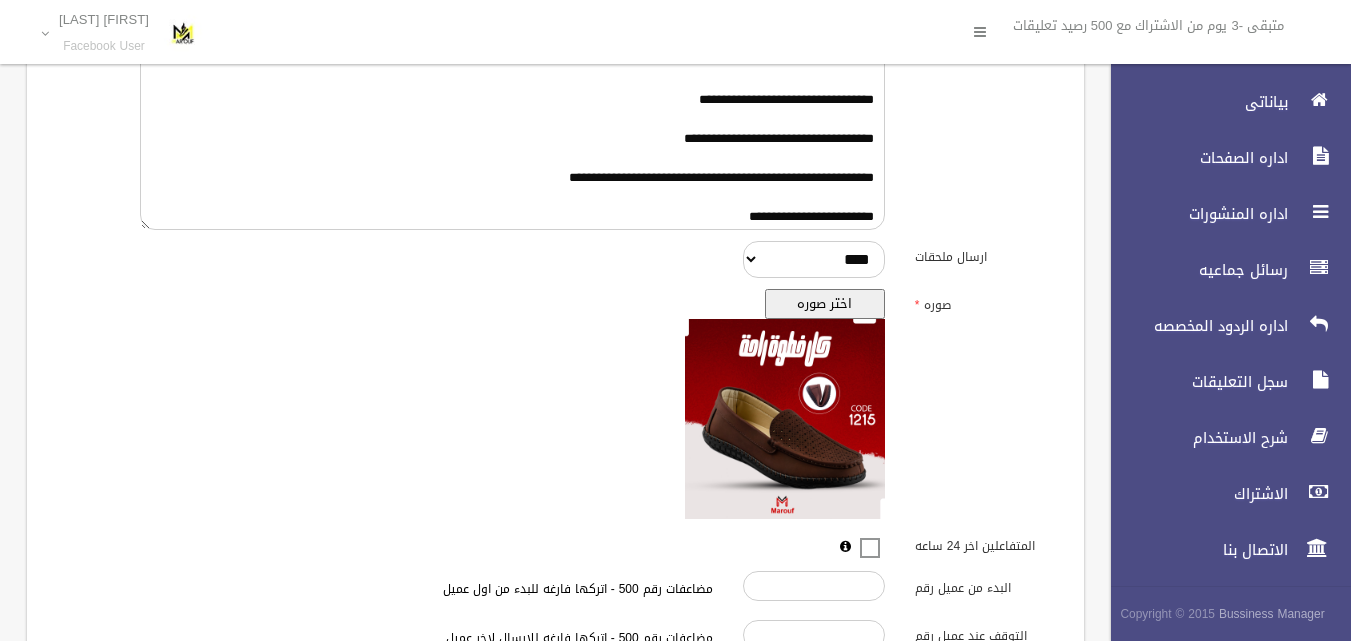 scroll, scrollTop: 650, scrollLeft: 0, axis: vertical 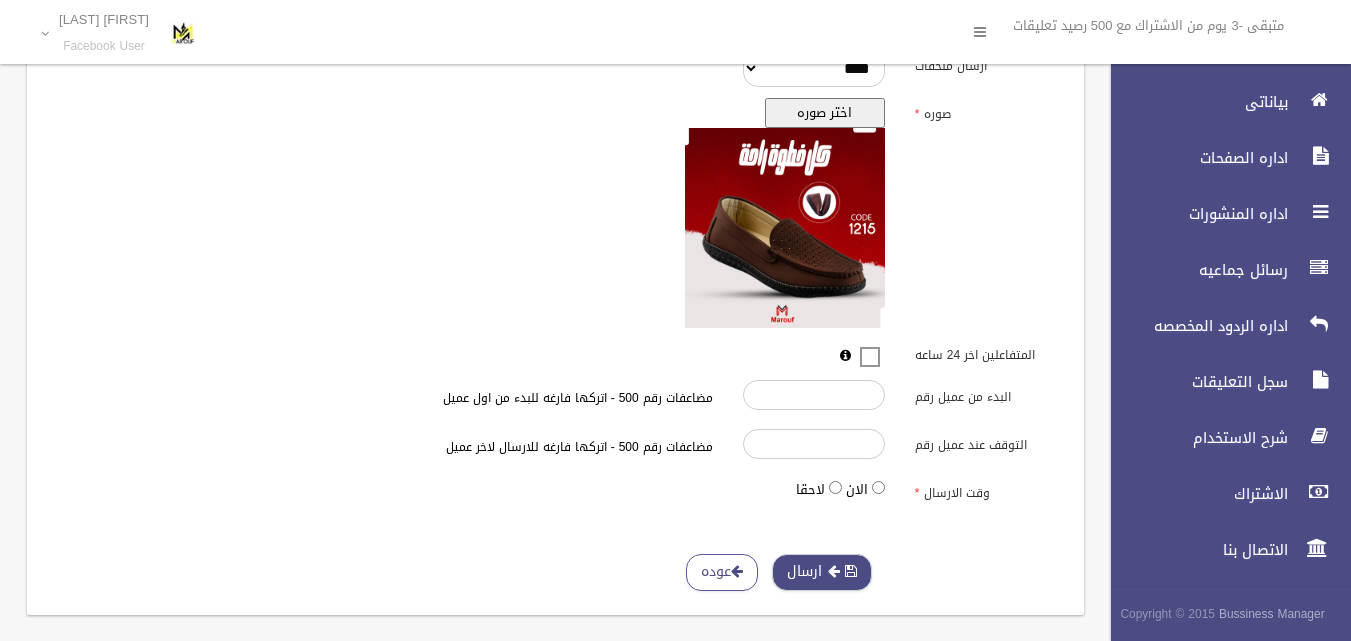 click on "ارسال" at bounding box center (822, 572) 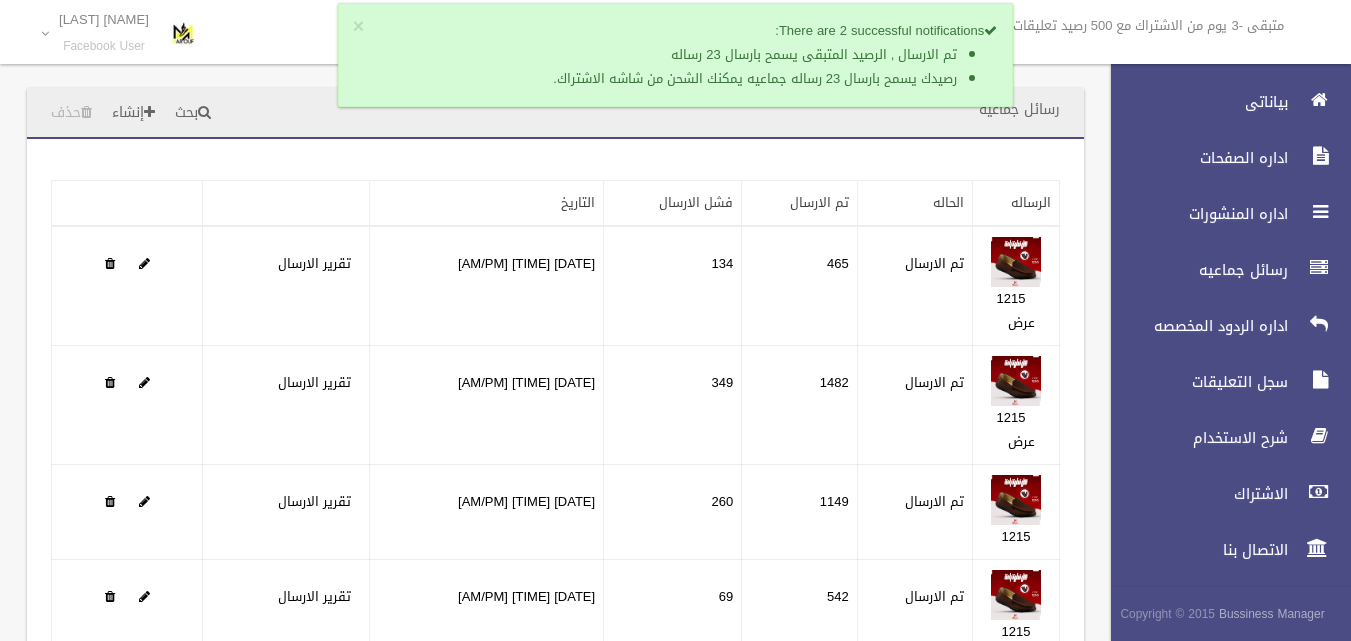 scroll, scrollTop: 0, scrollLeft: 0, axis: both 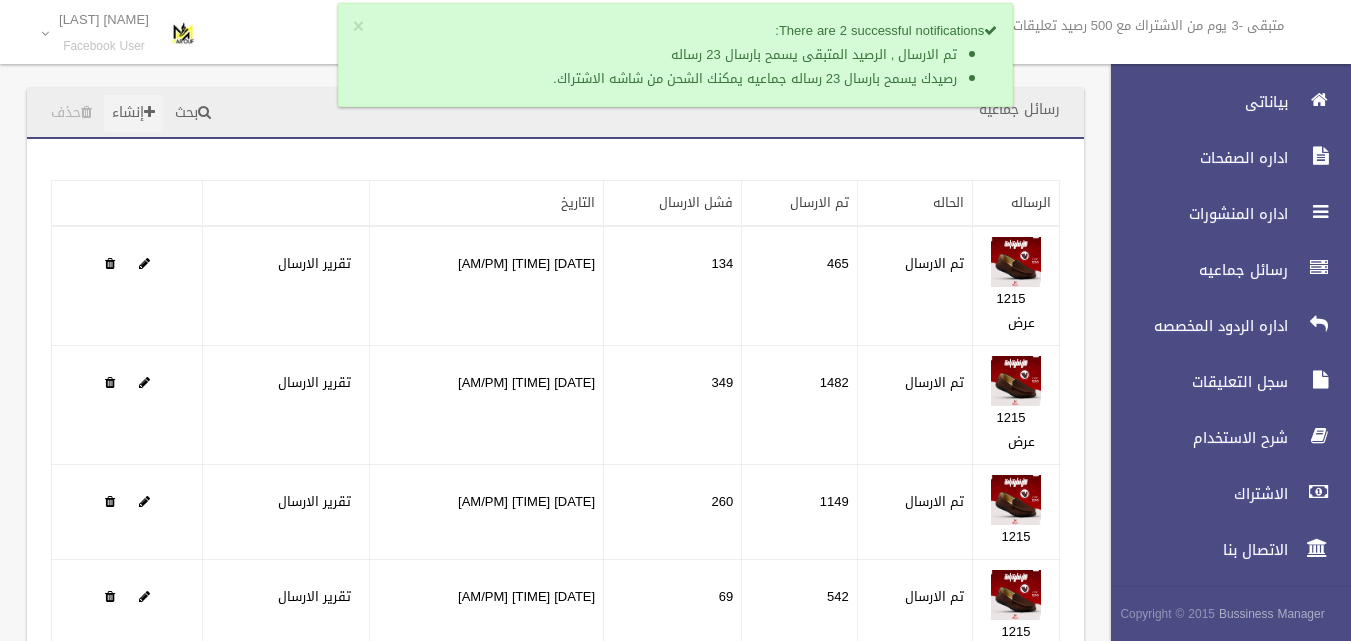 click on "إنشاء" at bounding box center [133, 113] 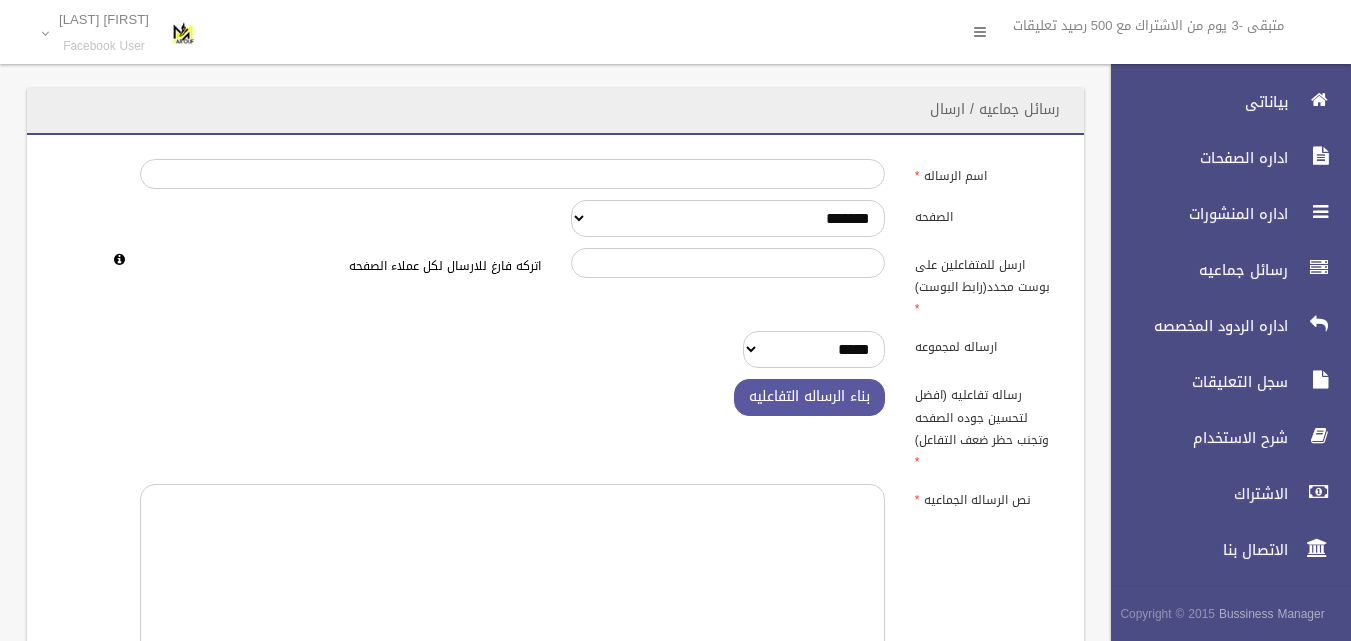 scroll, scrollTop: 0, scrollLeft: 0, axis: both 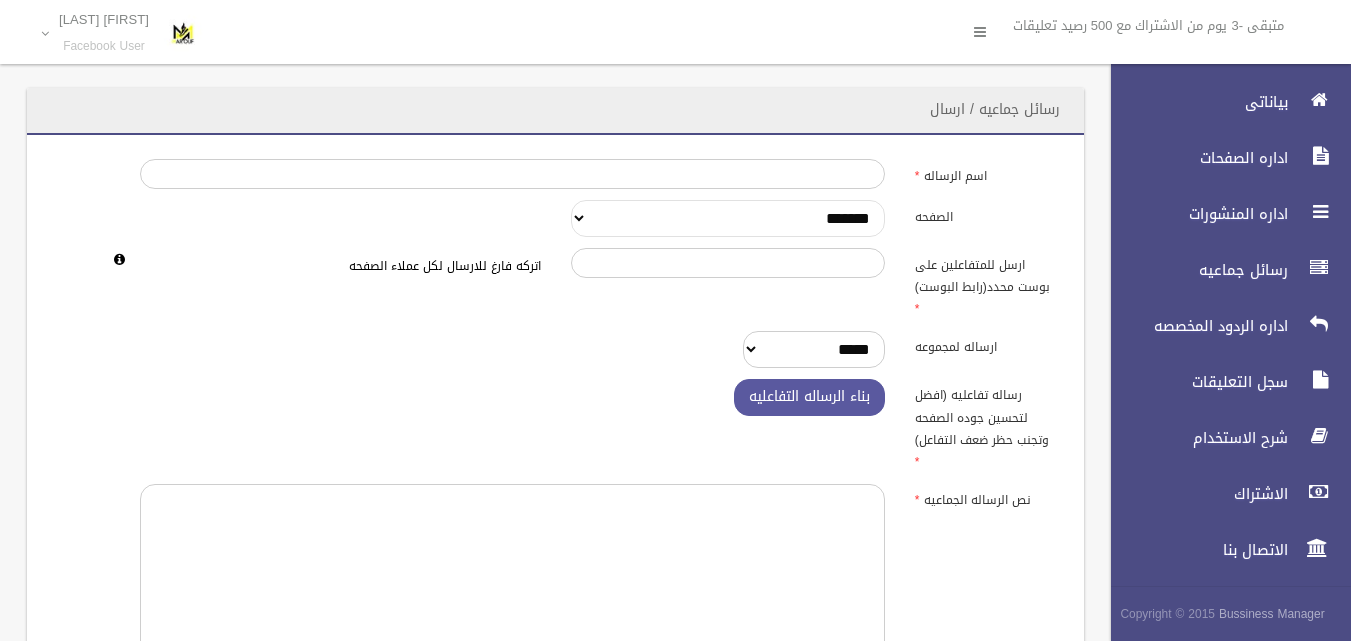click on "**********" at bounding box center (728, 218) 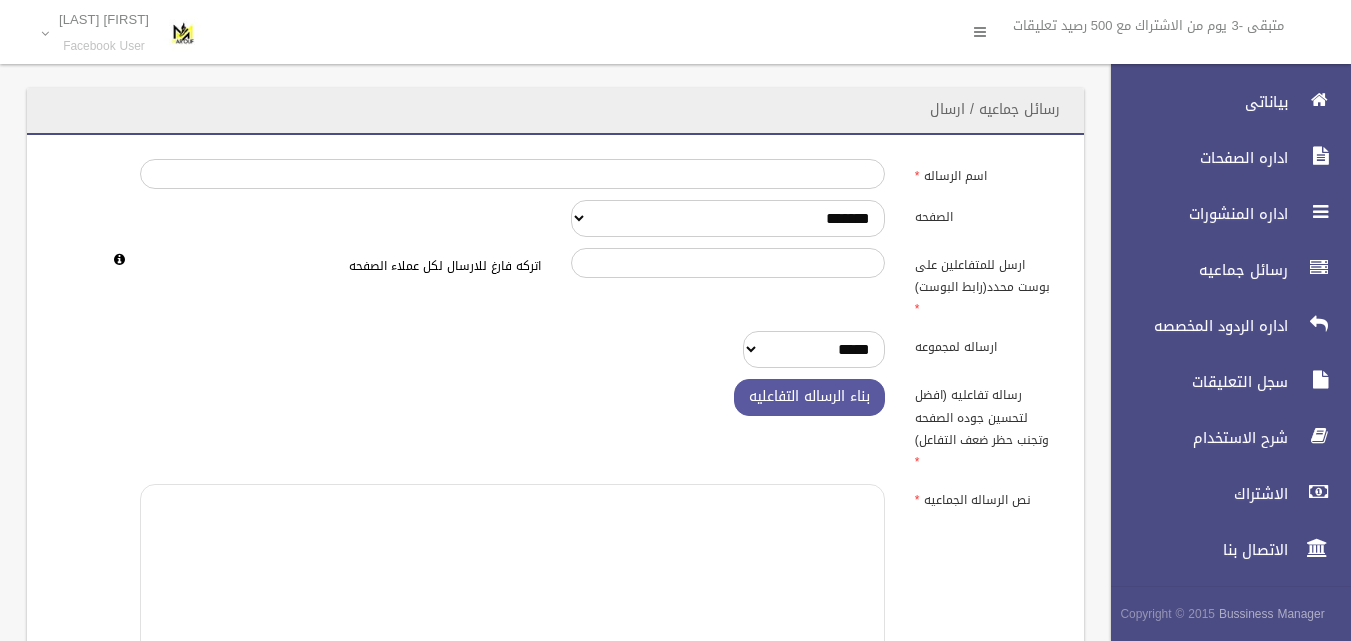 click at bounding box center [512, 586] 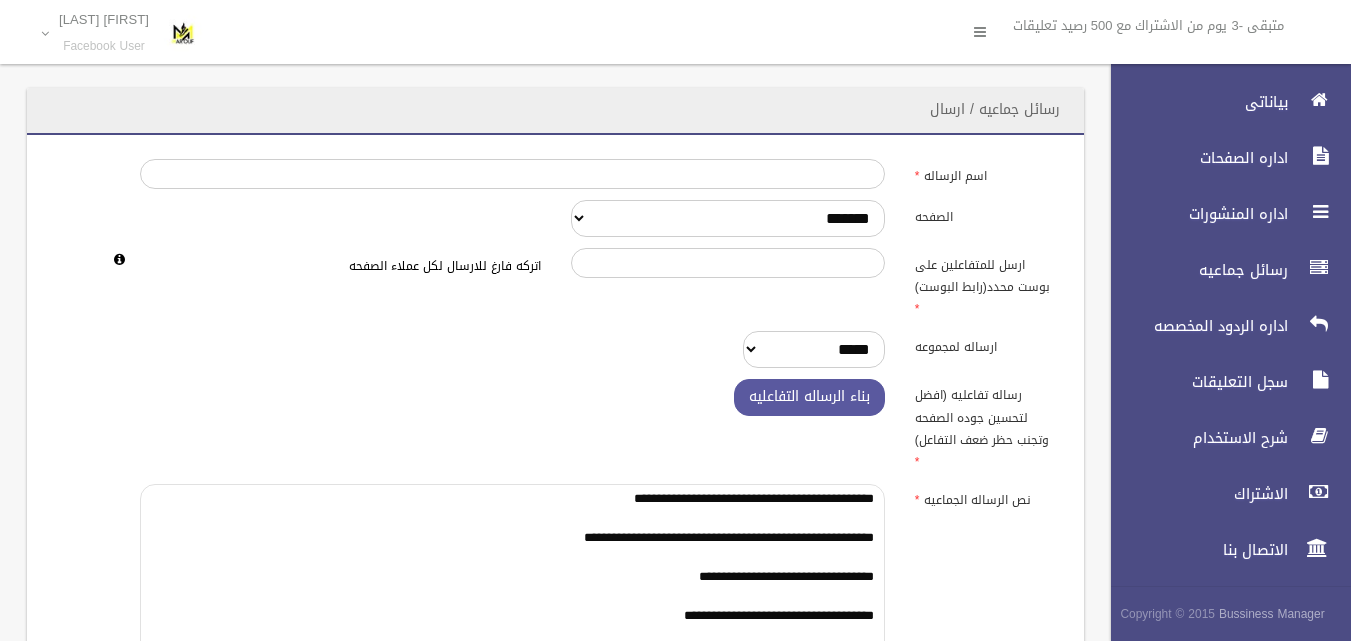 scroll, scrollTop: 18, scrollLeft: 0, axis: vertical 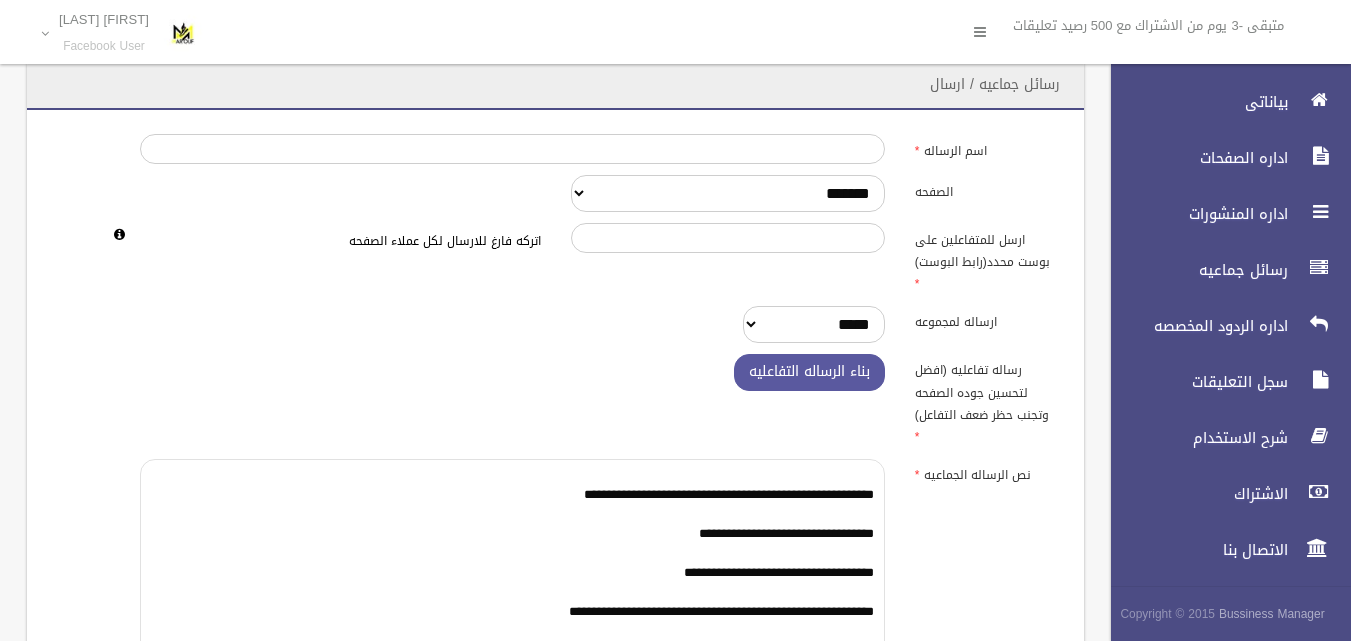 type on "**********" 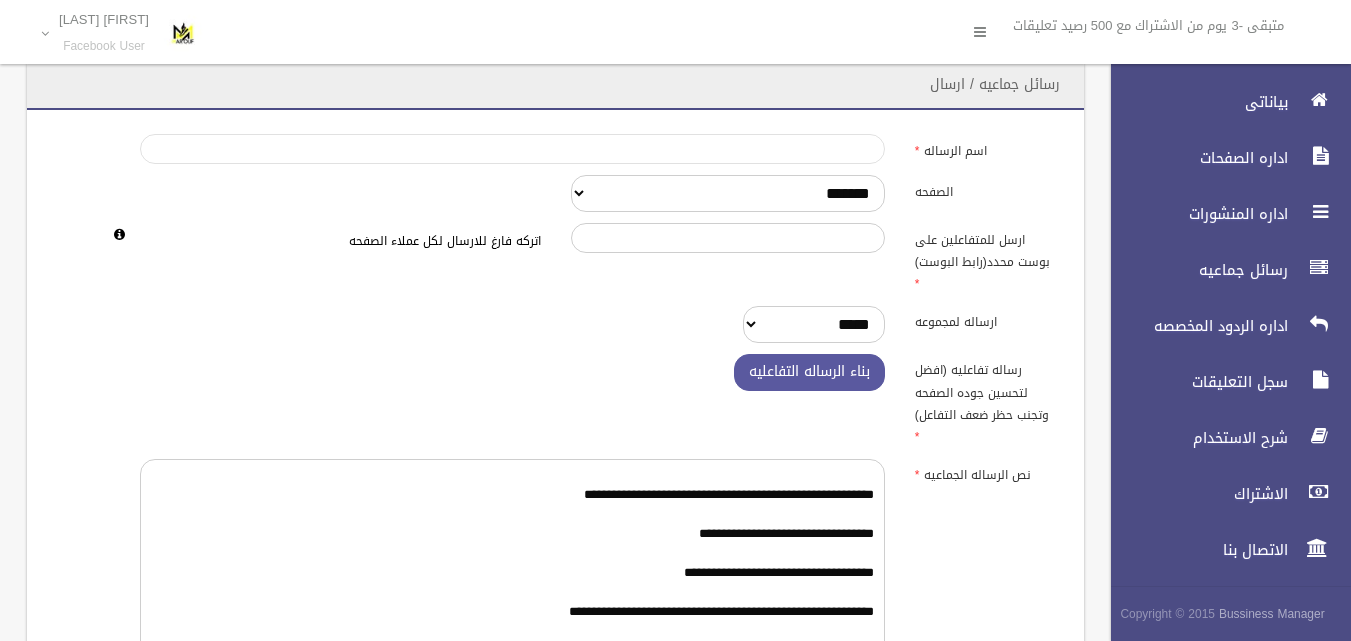 click on "اسم الرساله" at bounding box center (512, 149) 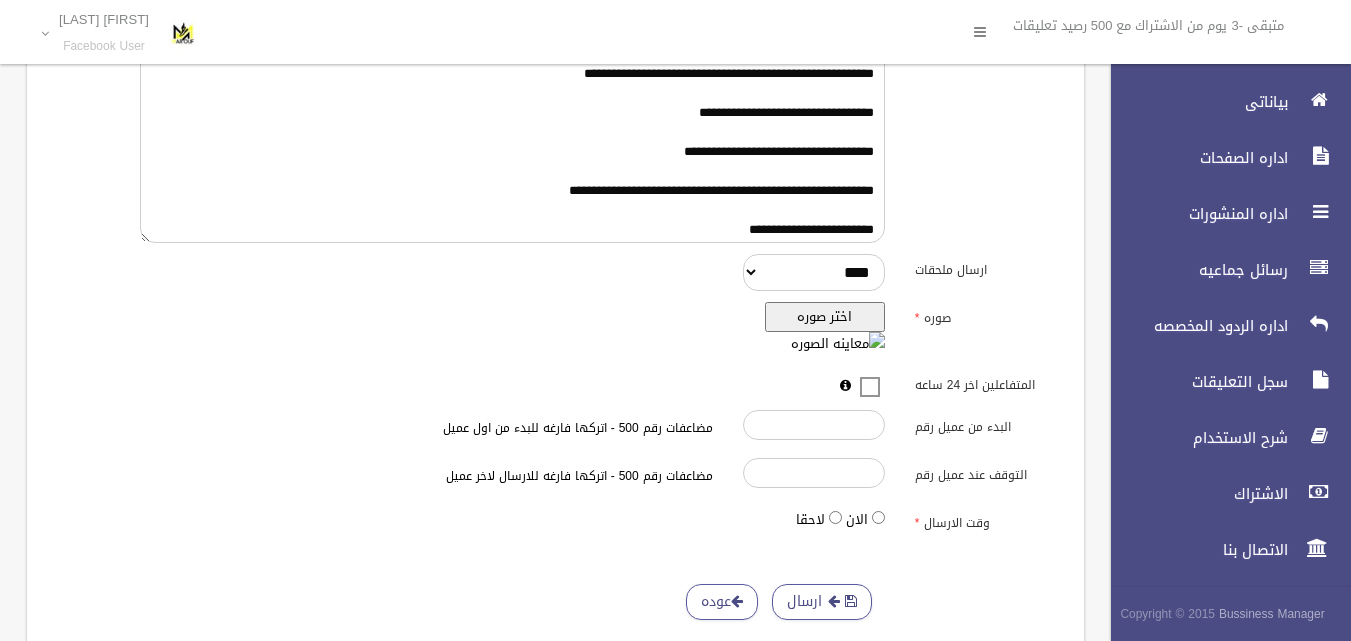 scroll, scrollTop: 475, scrollLeft: 0, axis: vertical 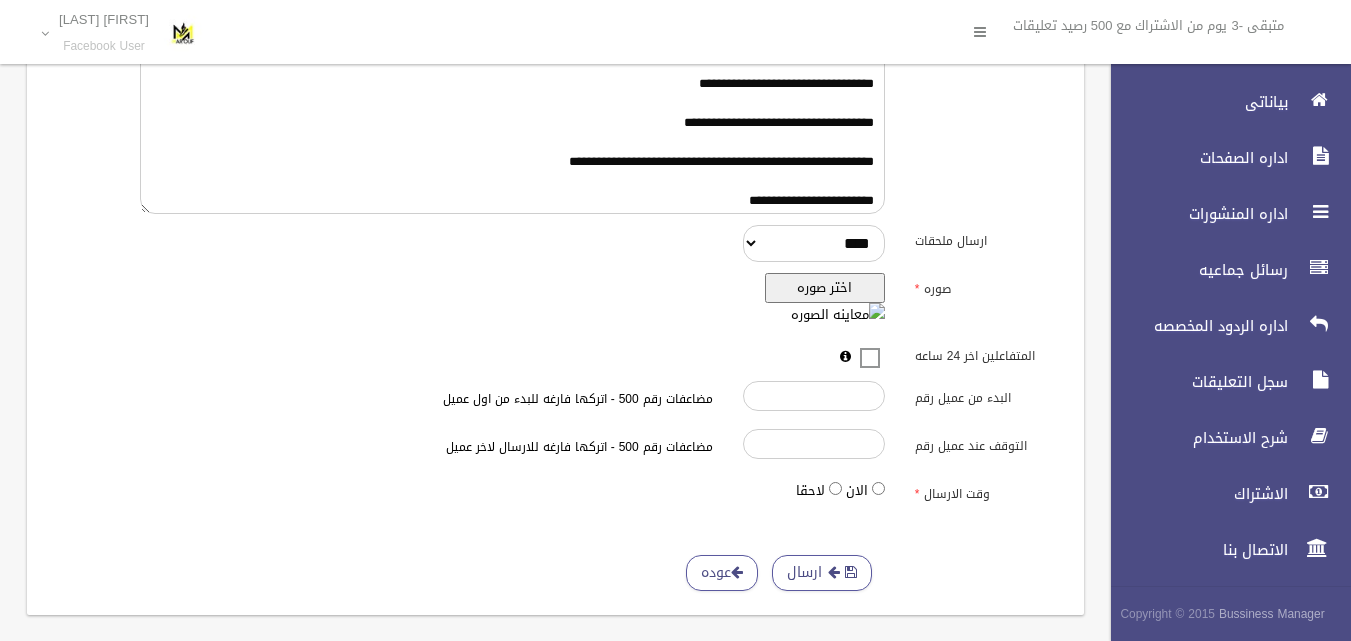 click on "اختر صوره" at bounding box center (825, 288) 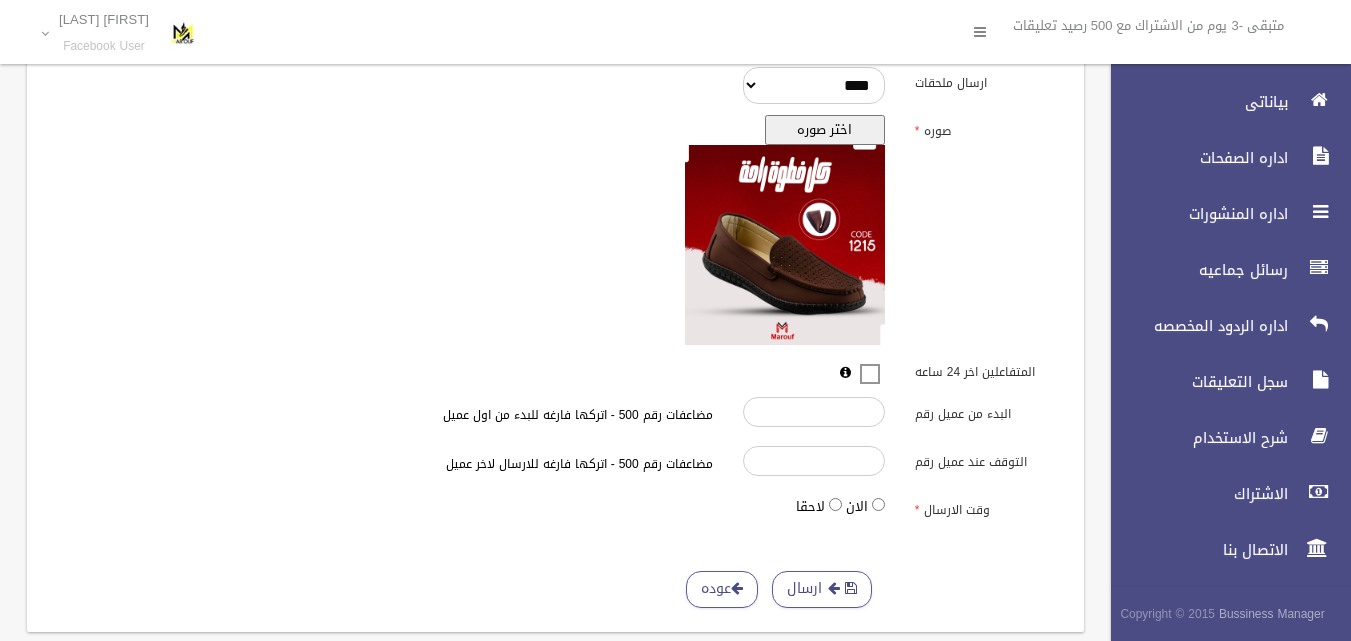 scroll, scrollTop: 650, scrollLeft: 0, axis: vertical 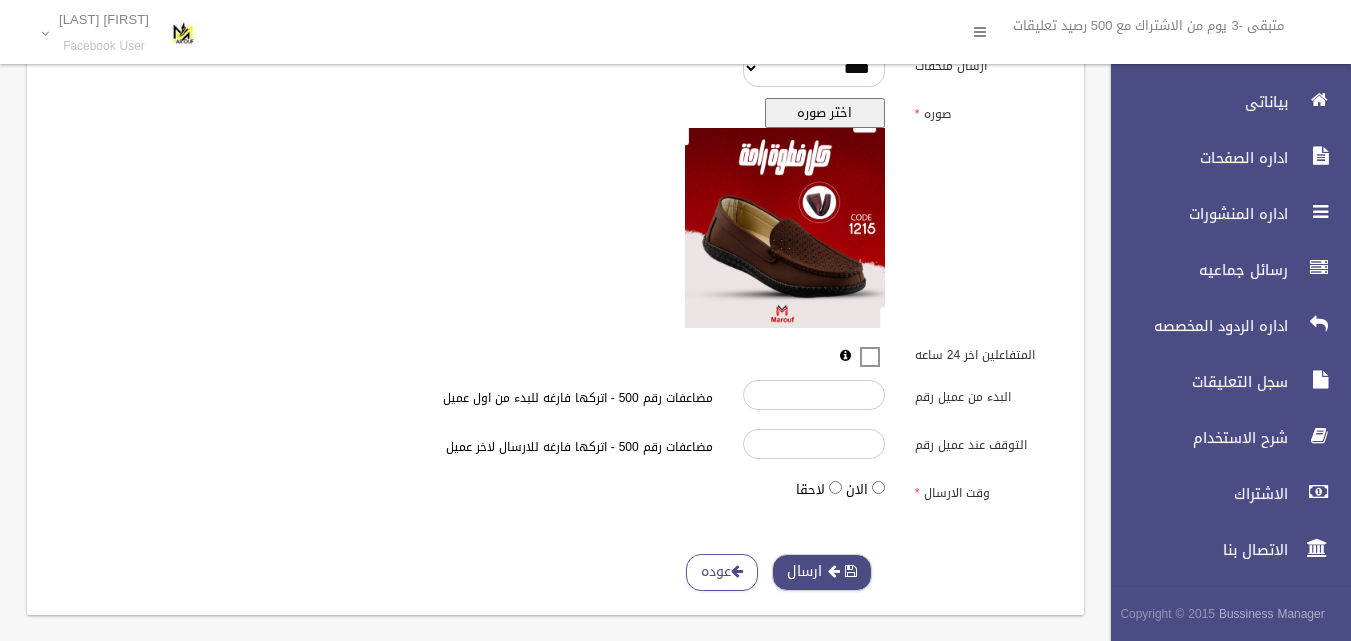 click at bounding box center [834, 571] 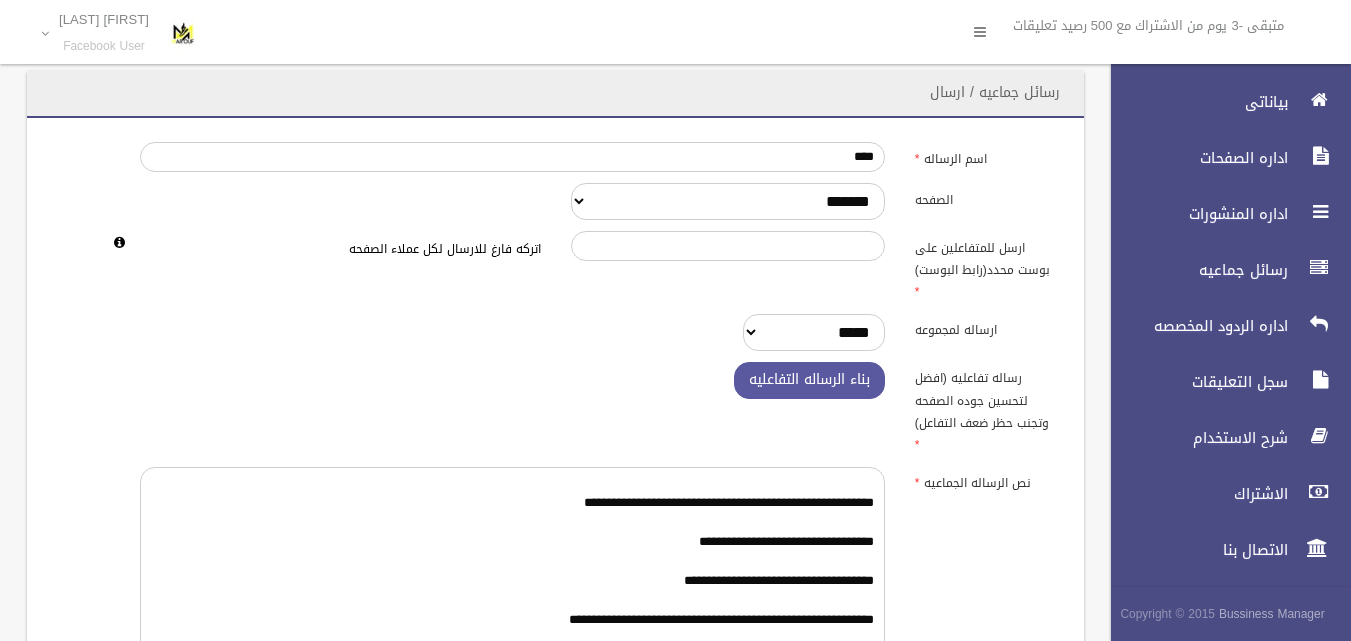 scroll, scrollTop: 0, scrollLeft: 0, axis: both 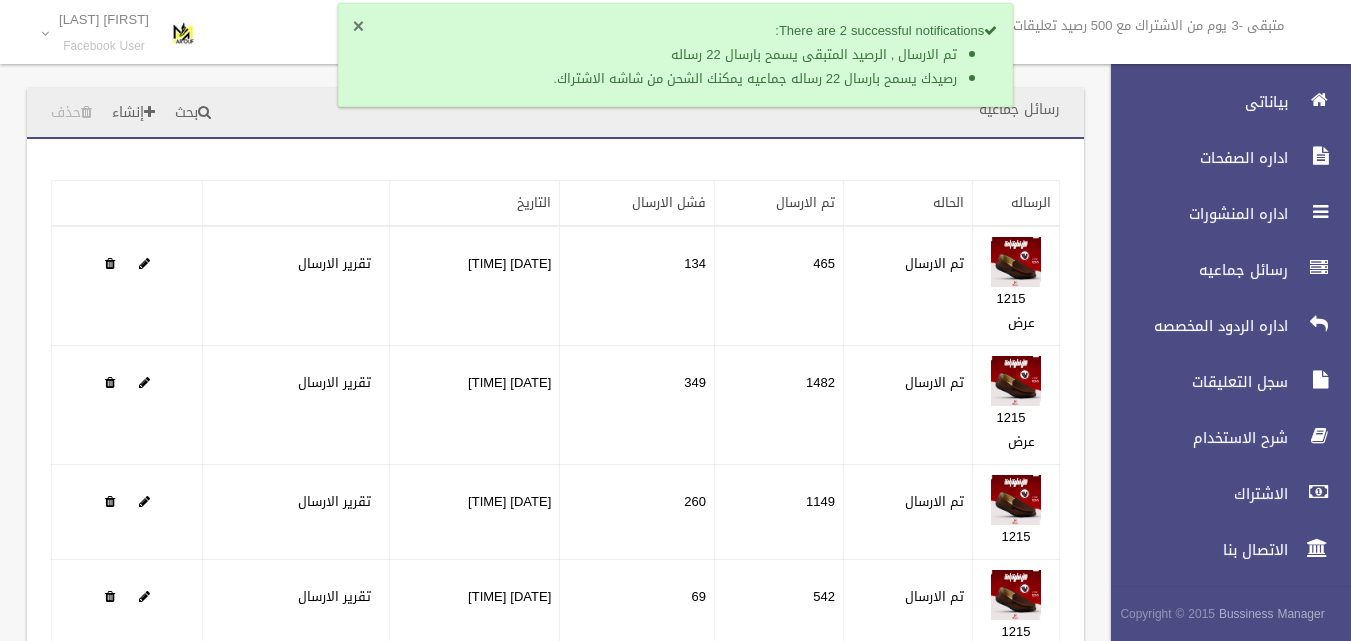 click on "×" at bounding box center [358, 27] 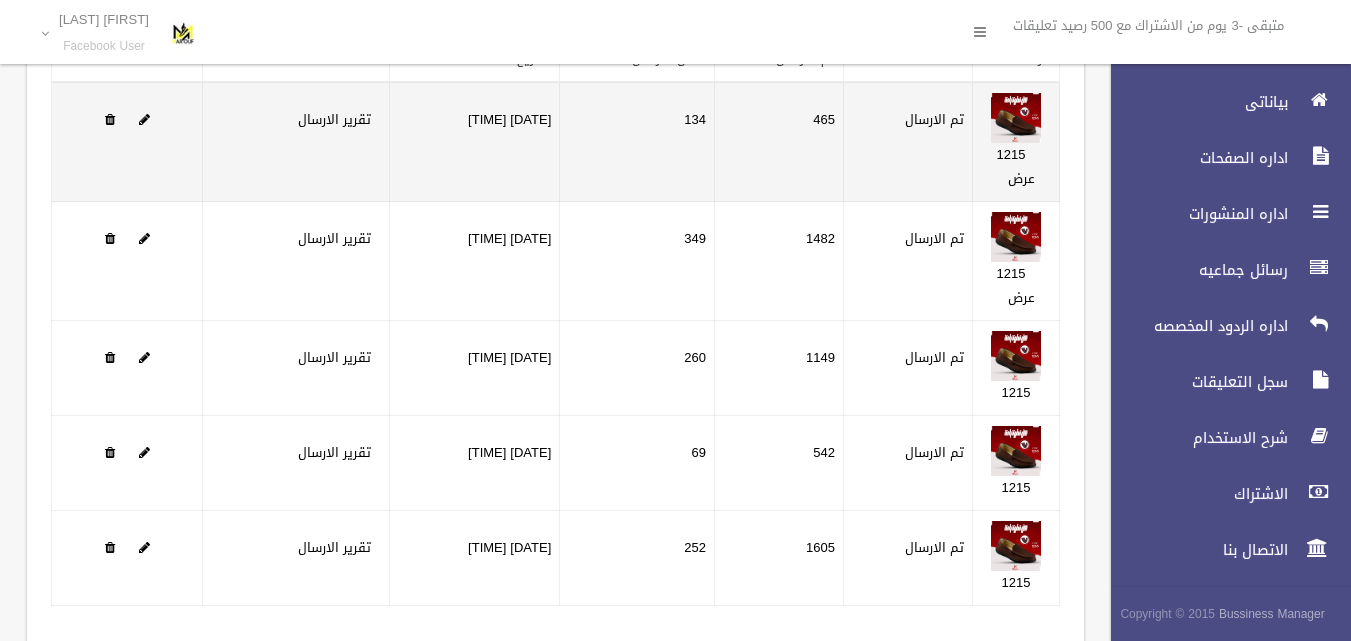 scroll, scrollTop: 296, scrollLeft: 0, axis: vertical 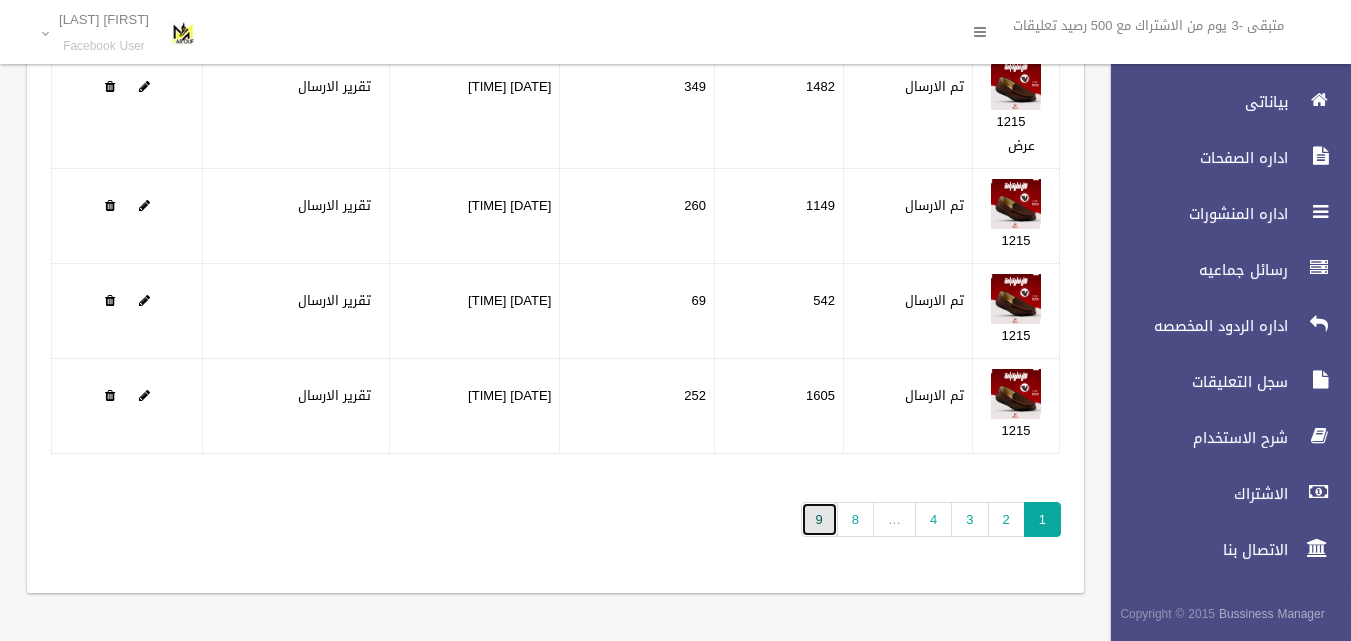click on "9" at bounding box center [819, 519] 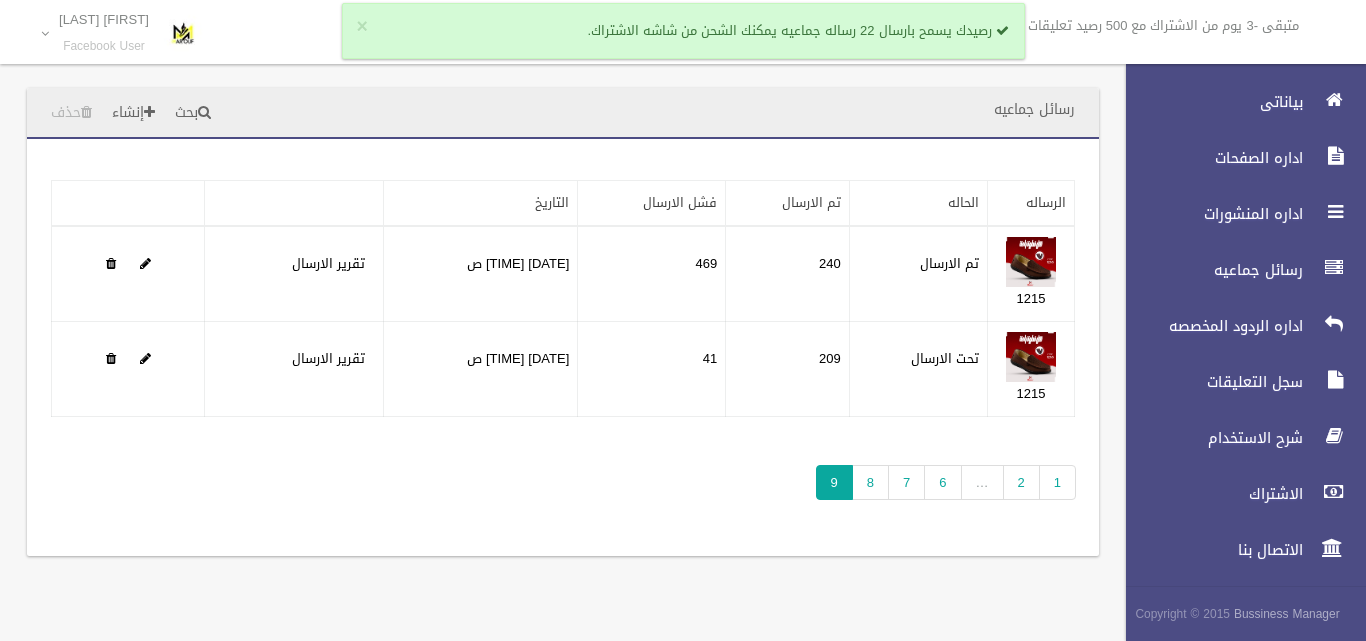 scroll, scrollTop: 0, scrollLeft: 0, axis: both 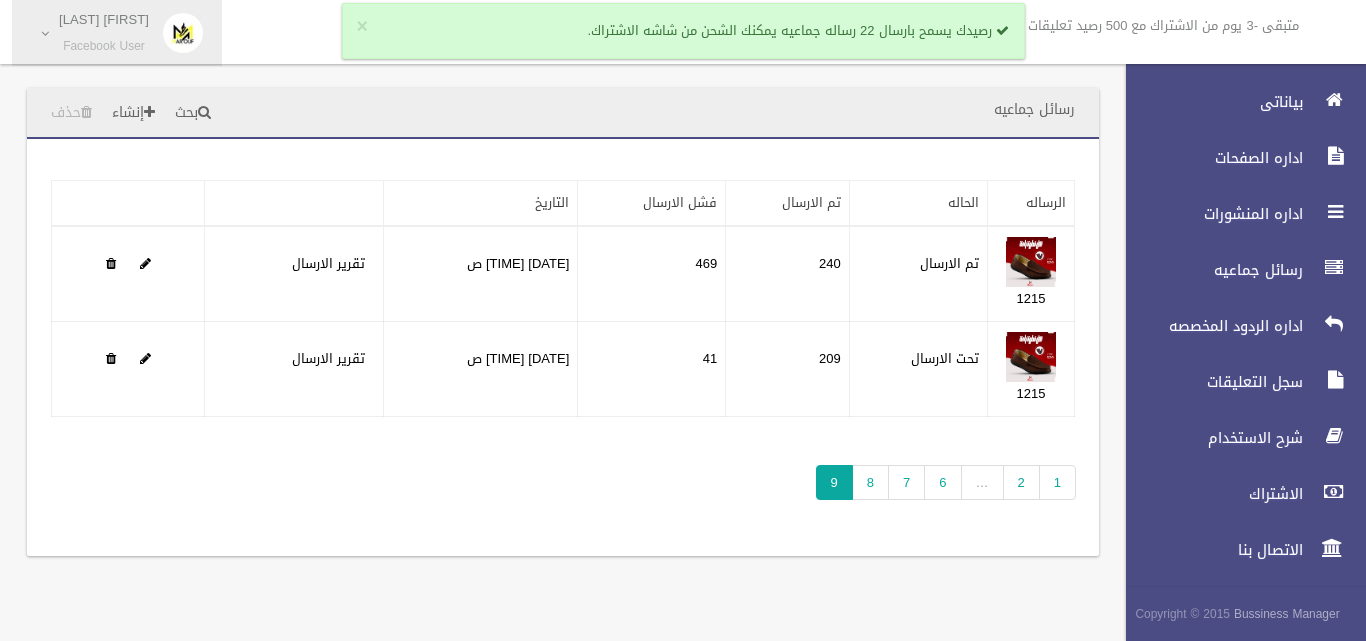 click on "[FIRST] [LAST]" at bounding box center [104, 19] 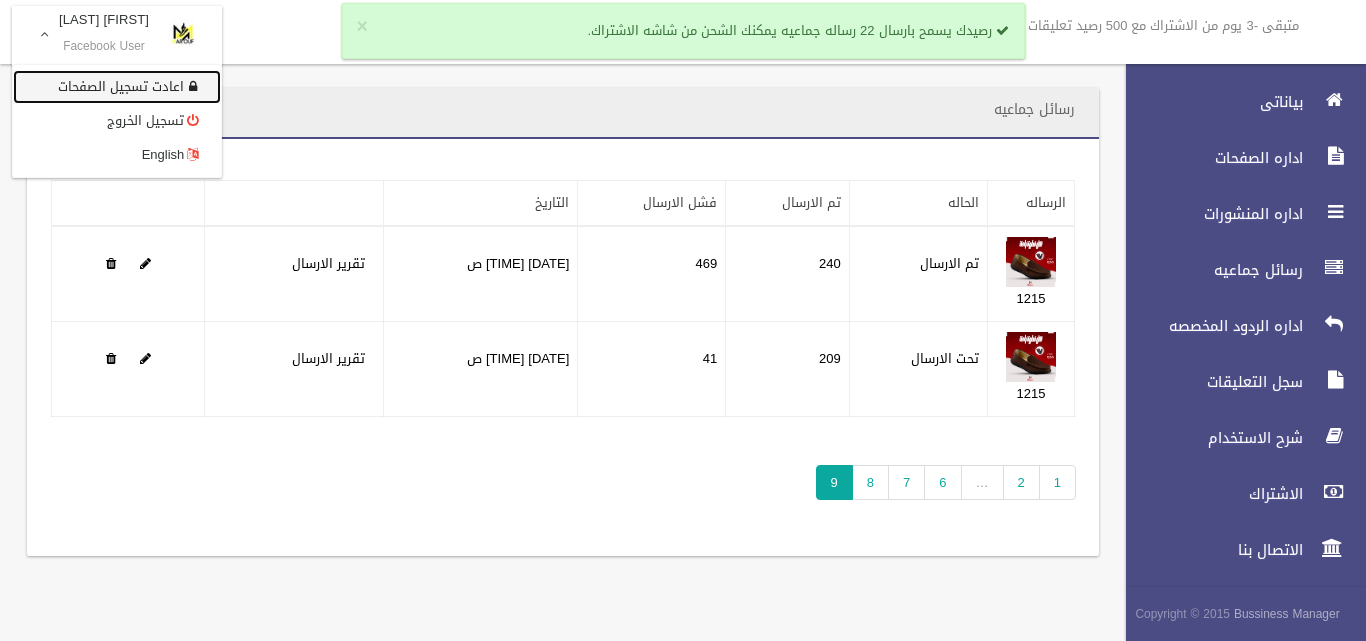 click on "اعادت تسجيل الصفحات" at bounding box center (117, 87) 